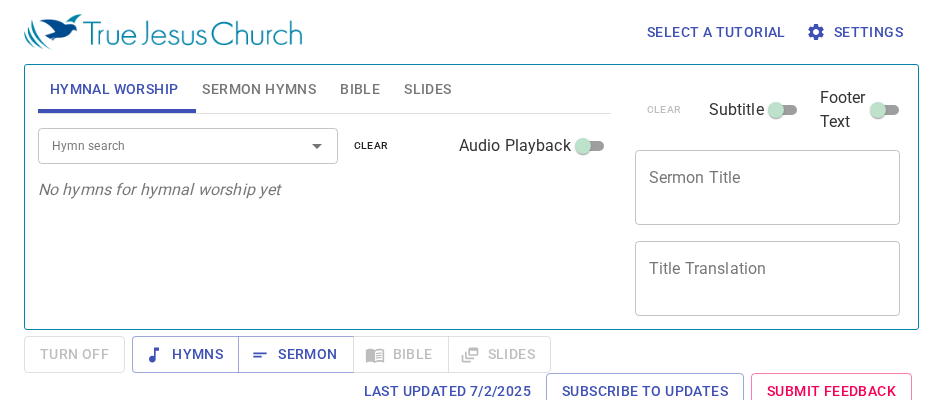 scroll, scrollTop: 0, scrollLeft: 0, axis: both 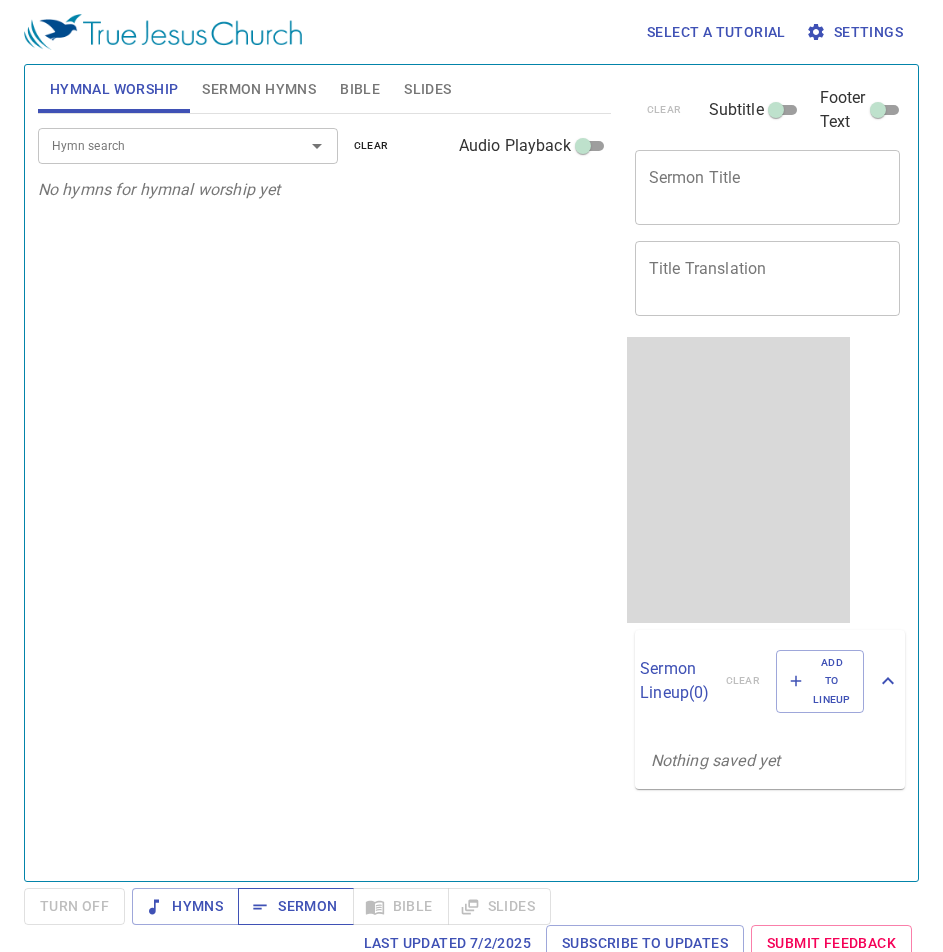 click on "Sermon" at bounding box center [295, 906] 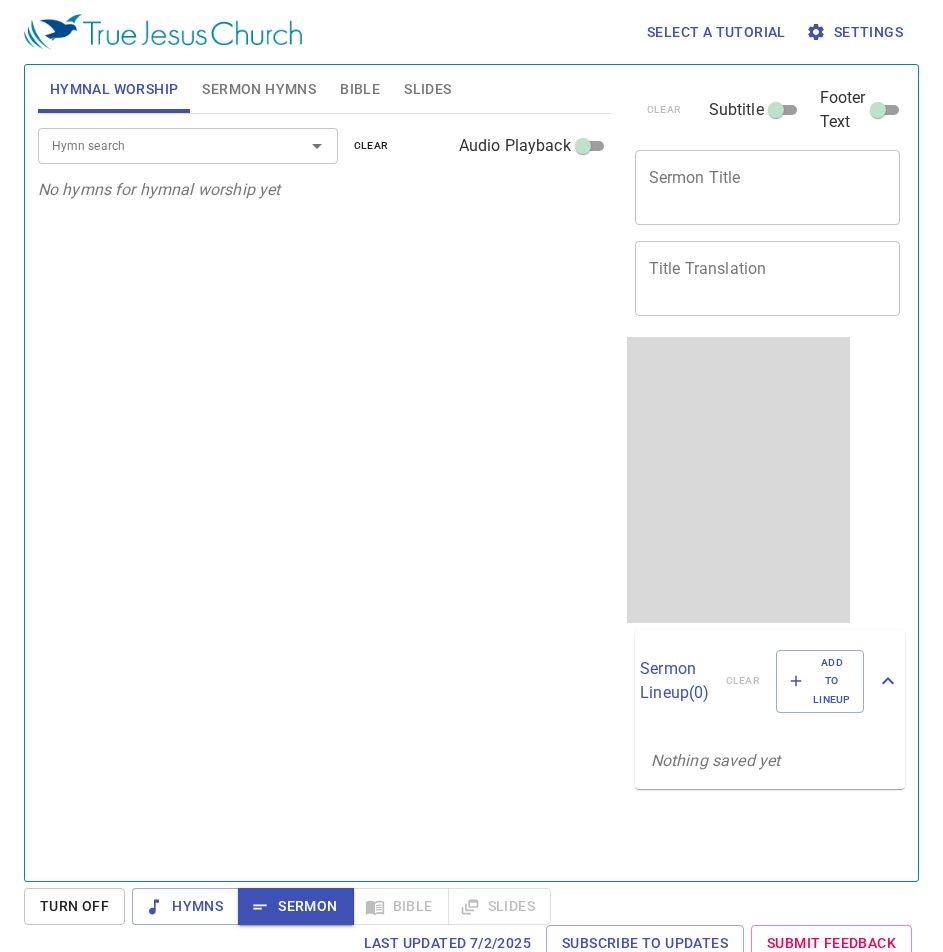 click on "x Sermon Title" at bounding box center (768, 187) 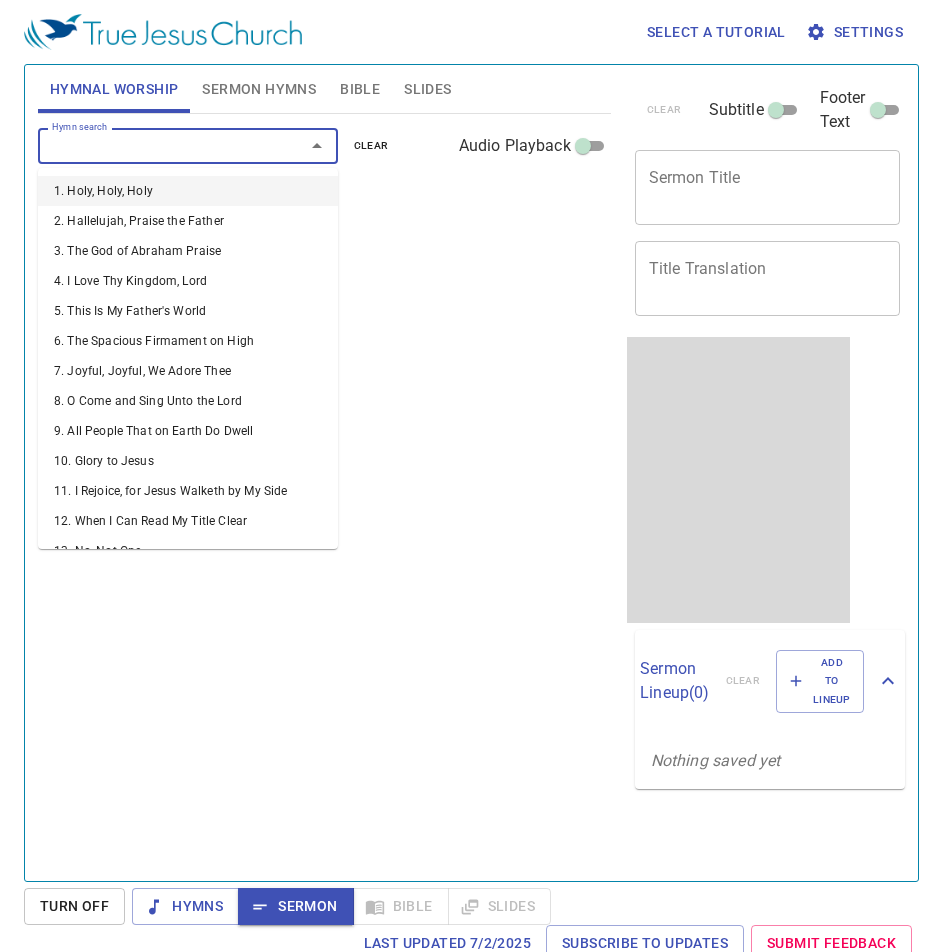 click on "Hymn search" at bounding box center [158, 145] 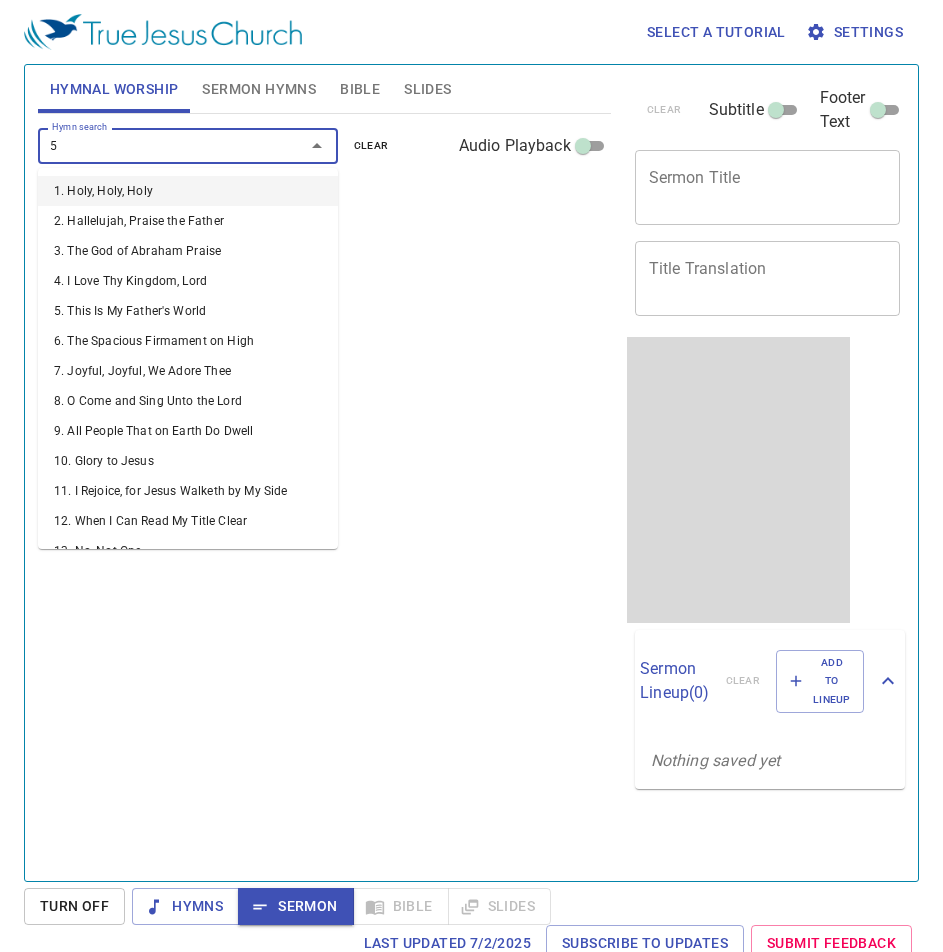 type on "58" 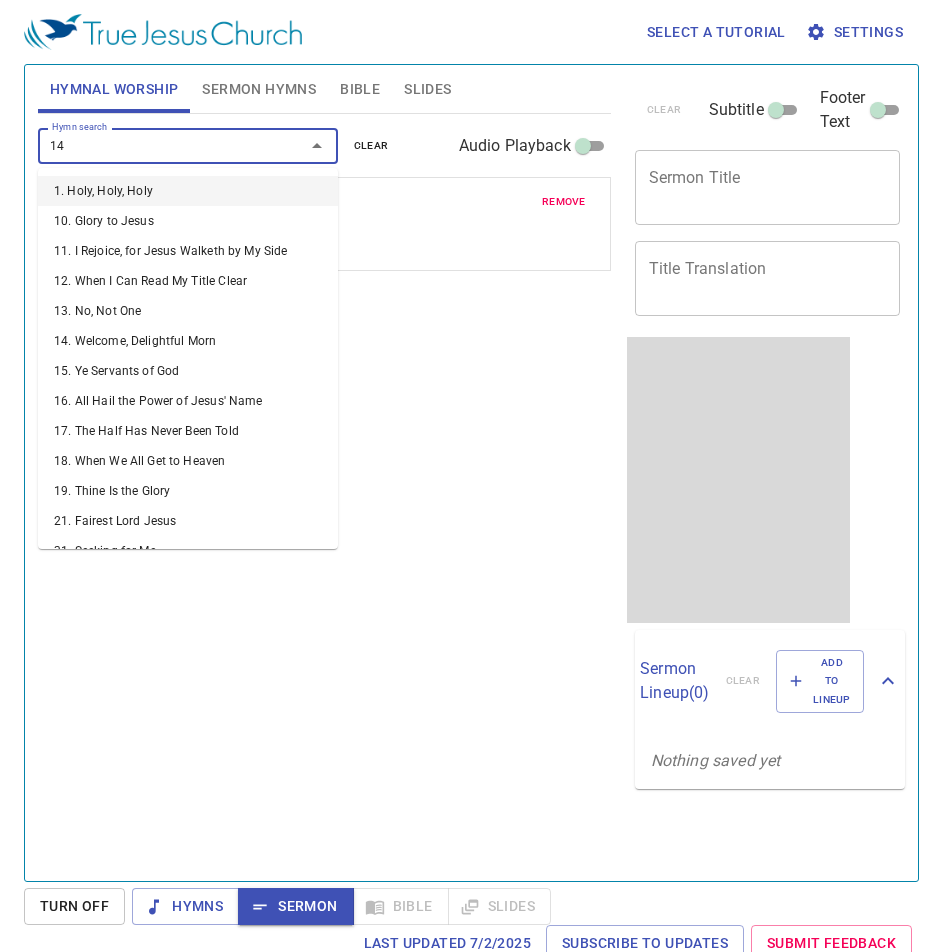 type on "146" 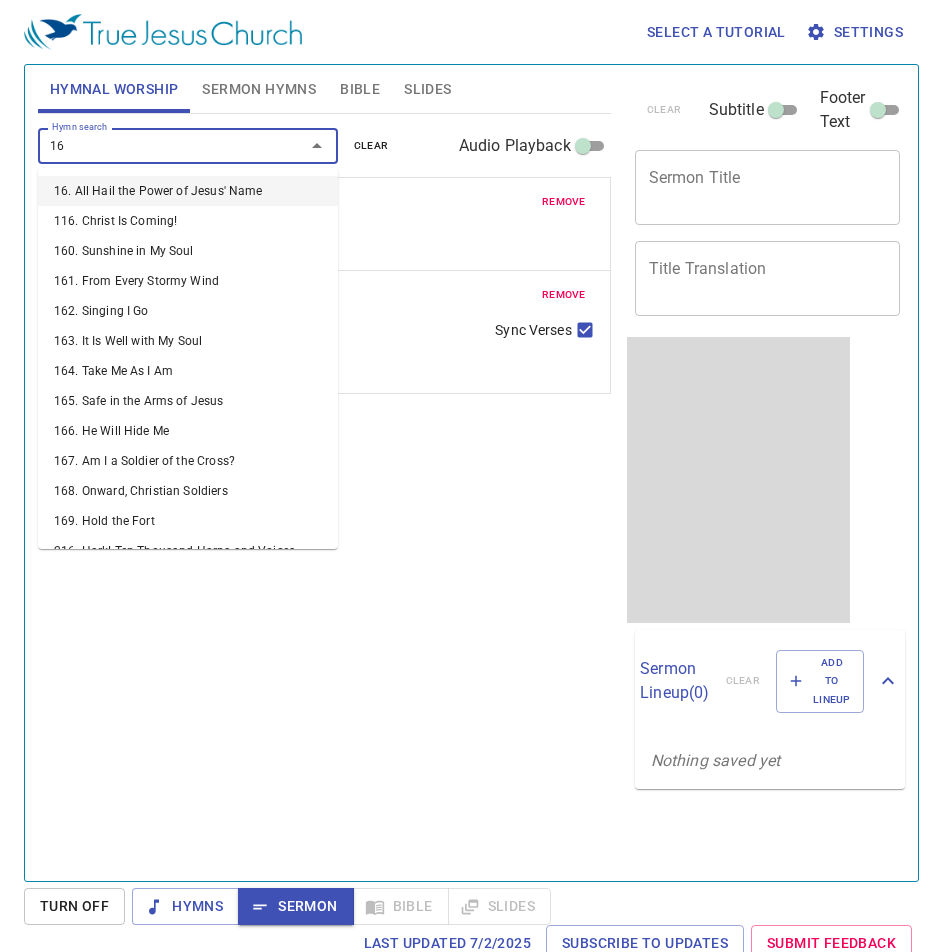 type on "163" 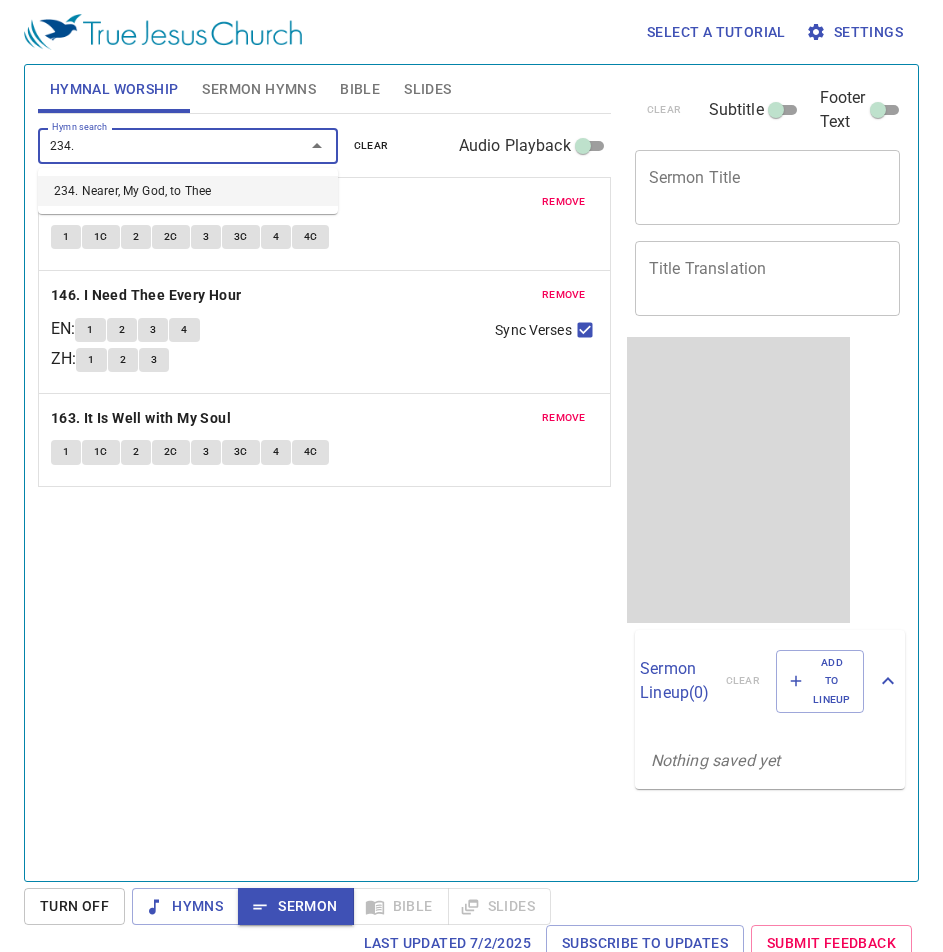 type on "234" 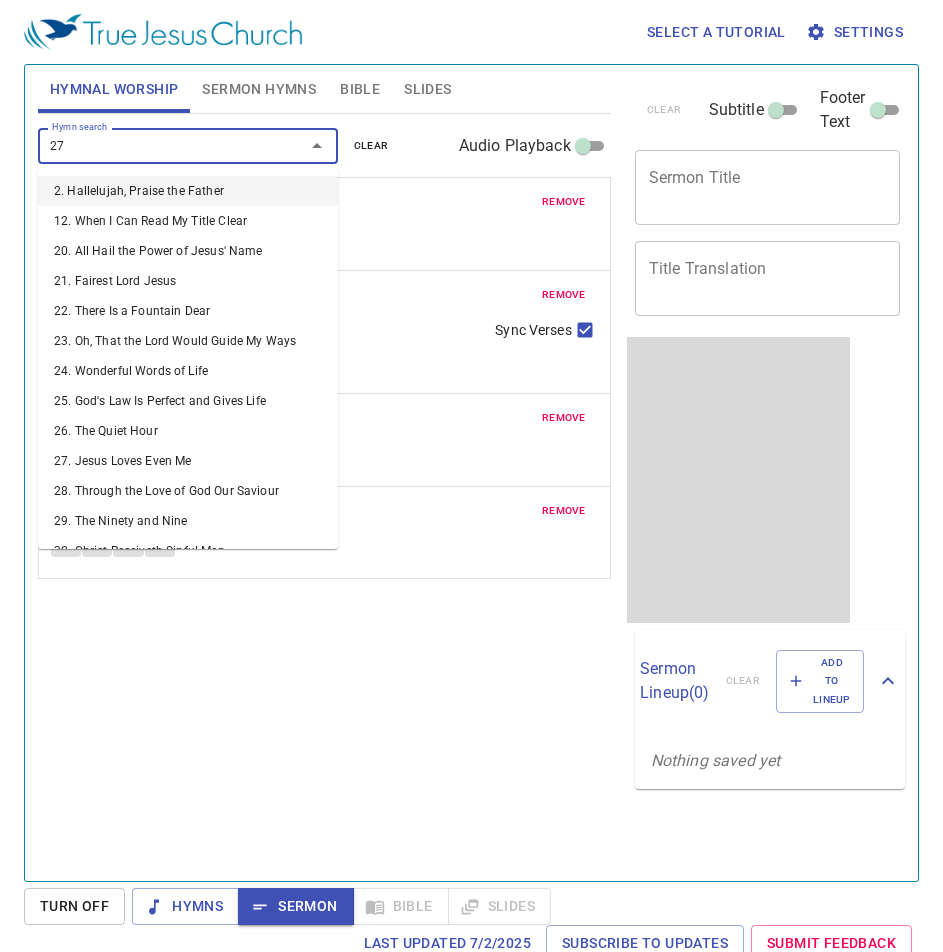 type on "277" 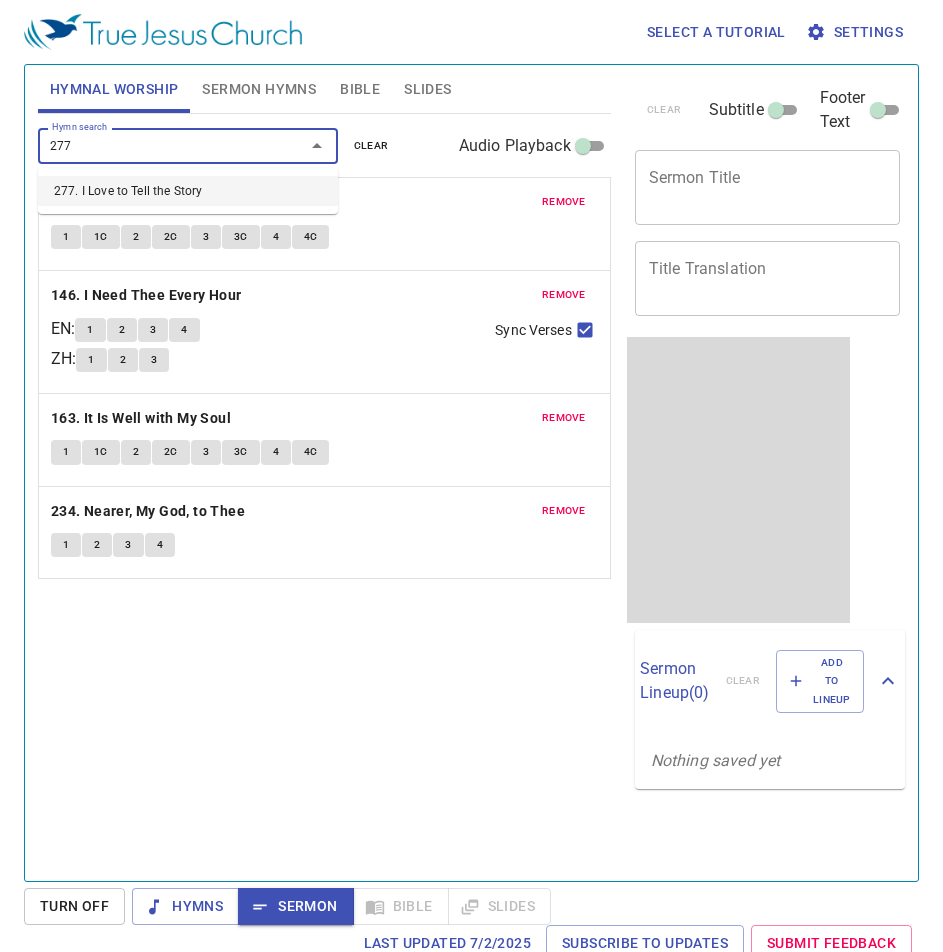 type 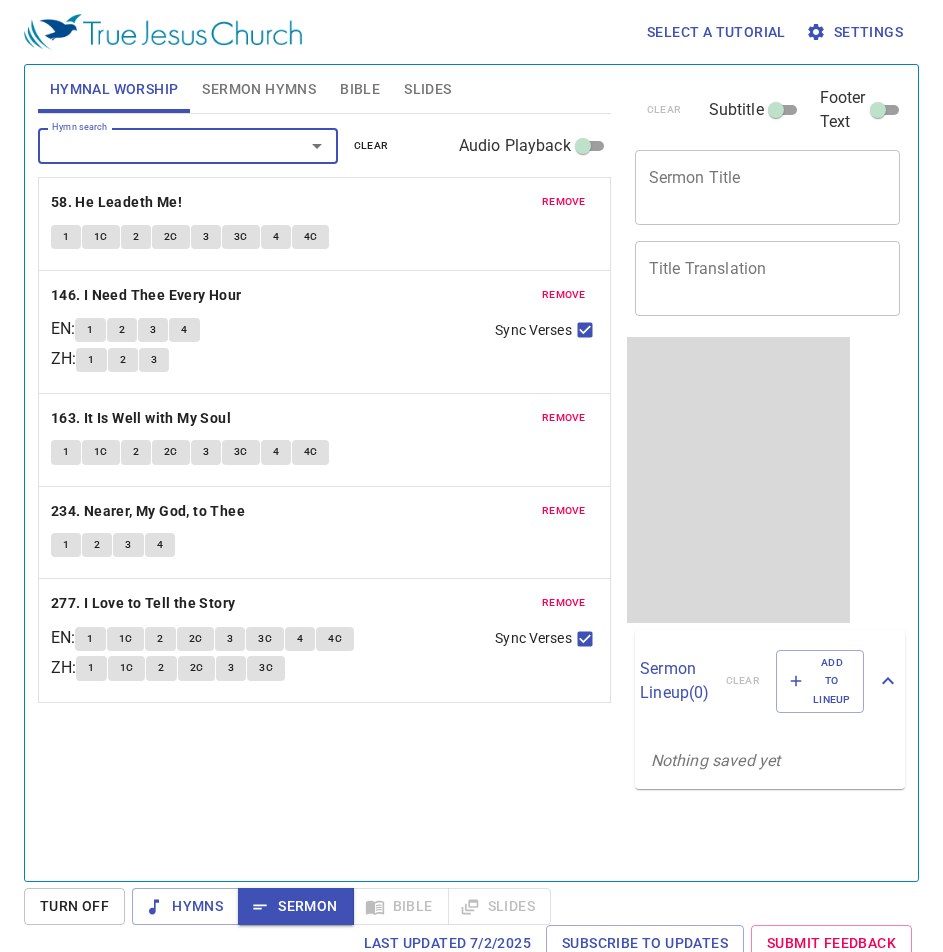 click on "Sermon Hymns" at bounding box center [259, 89] 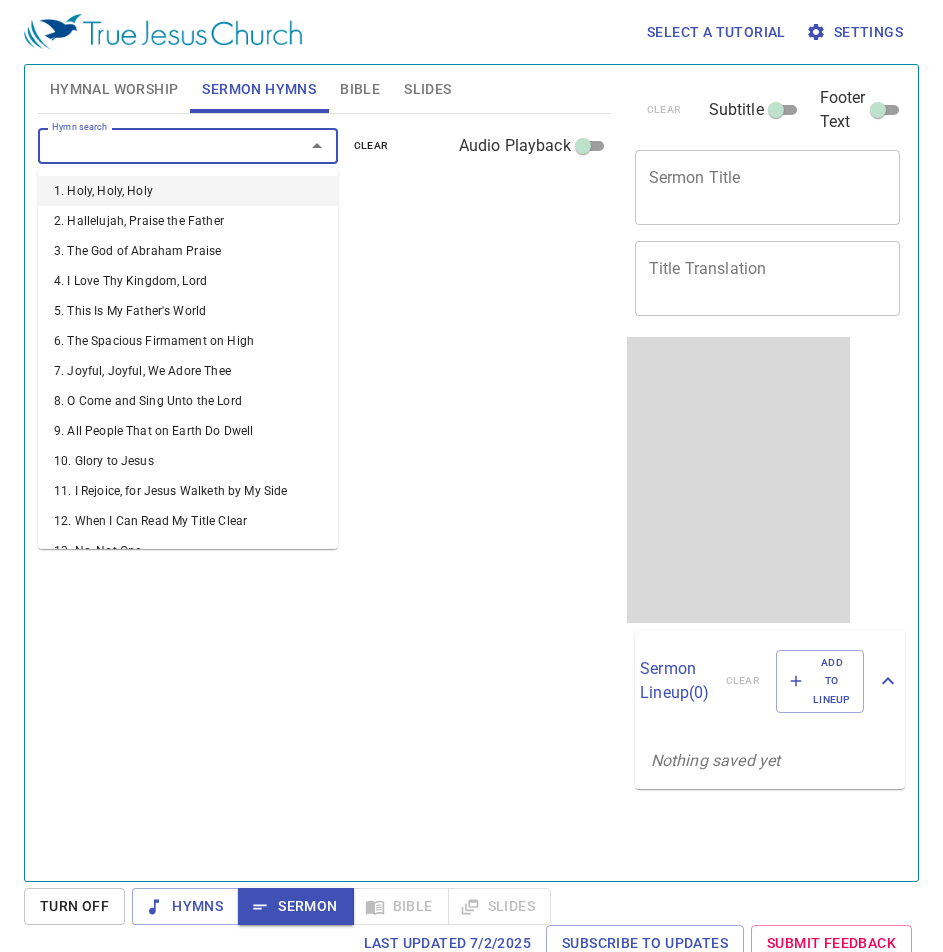 click on "Hymn search" at bounding box center (158, 145) 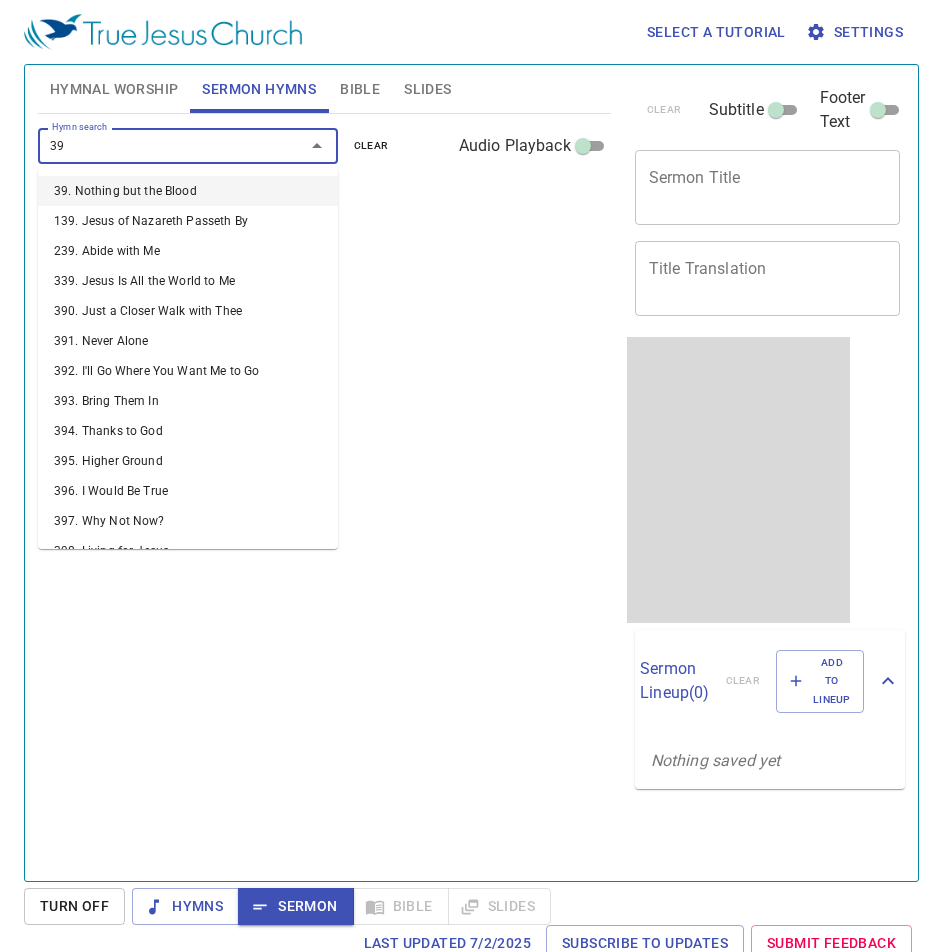 type on "394" 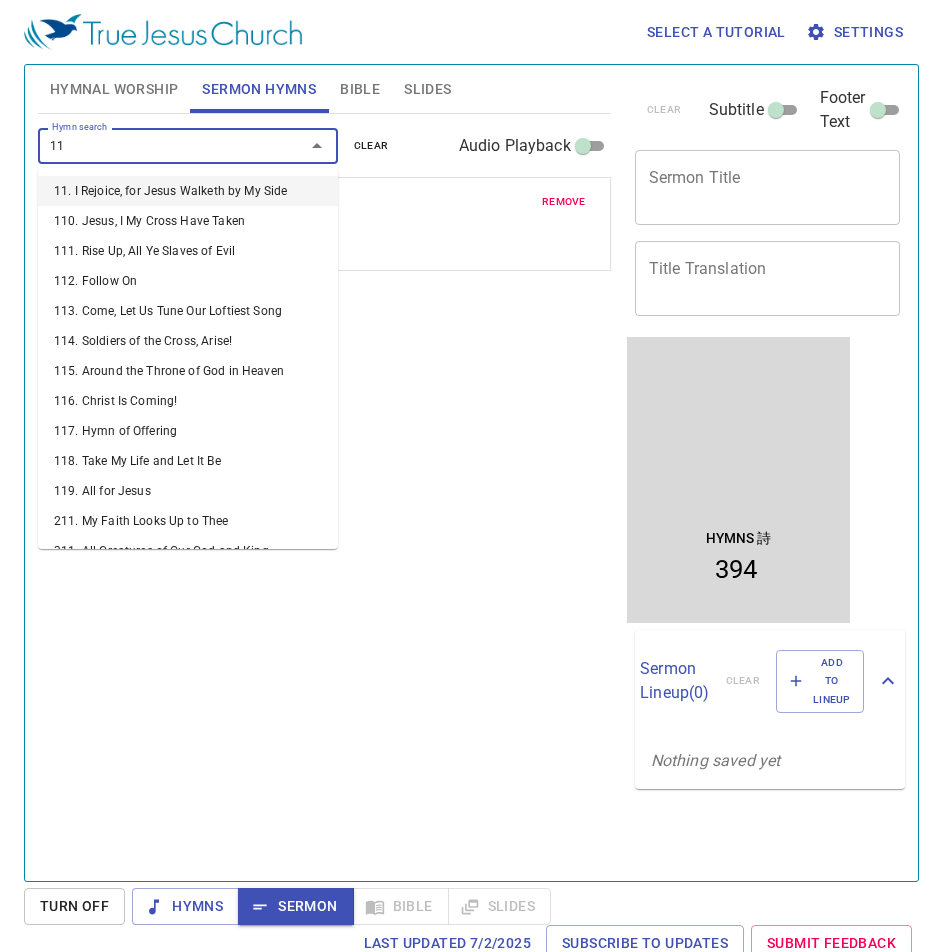 type on "118" 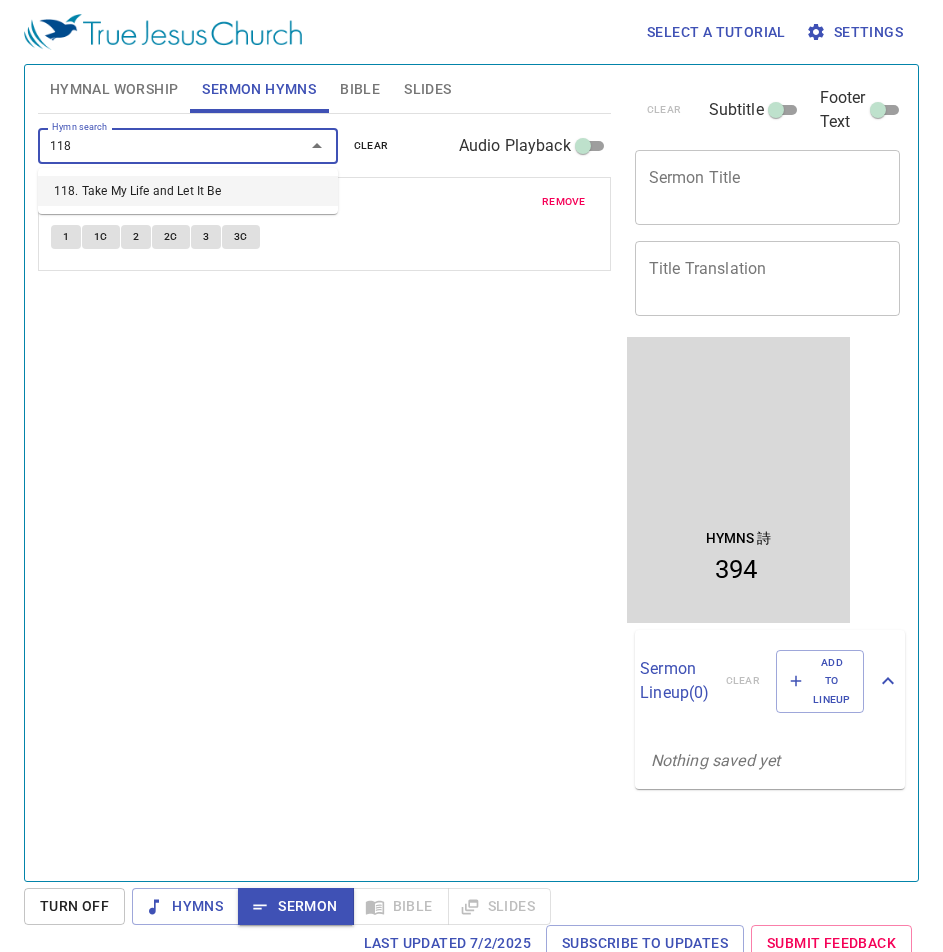 type 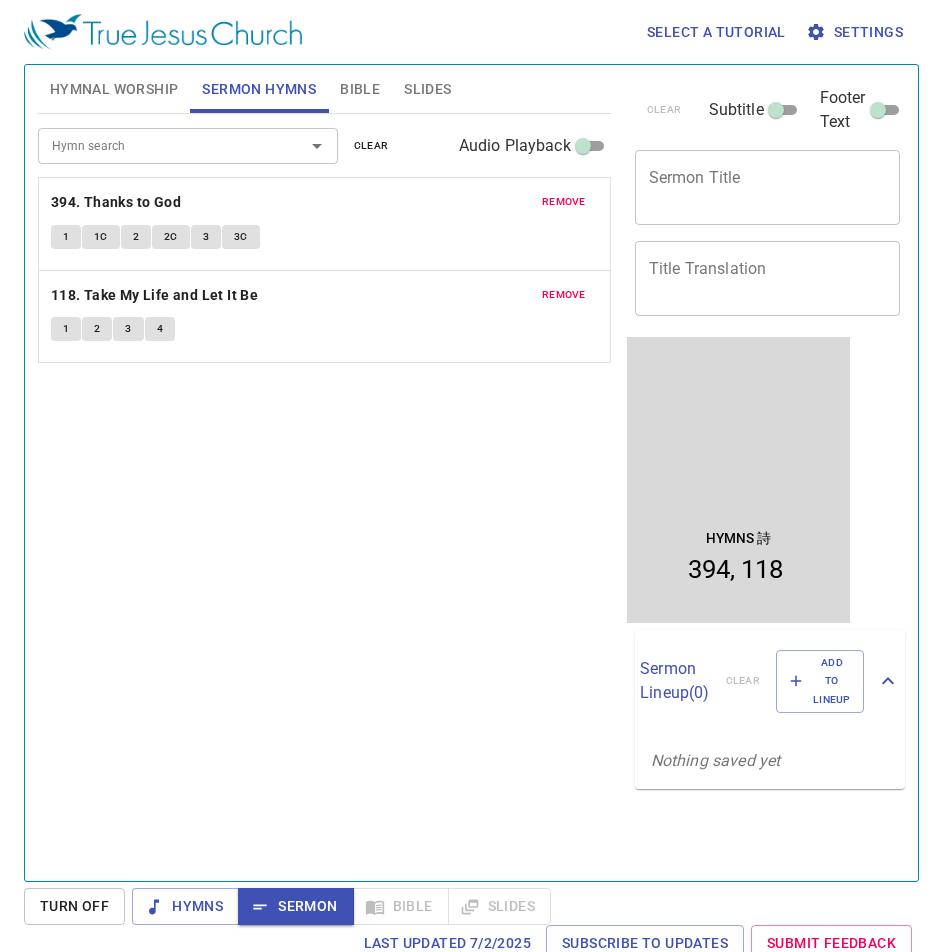 click on "x Sermon Title" at bounding box center (768, 187) 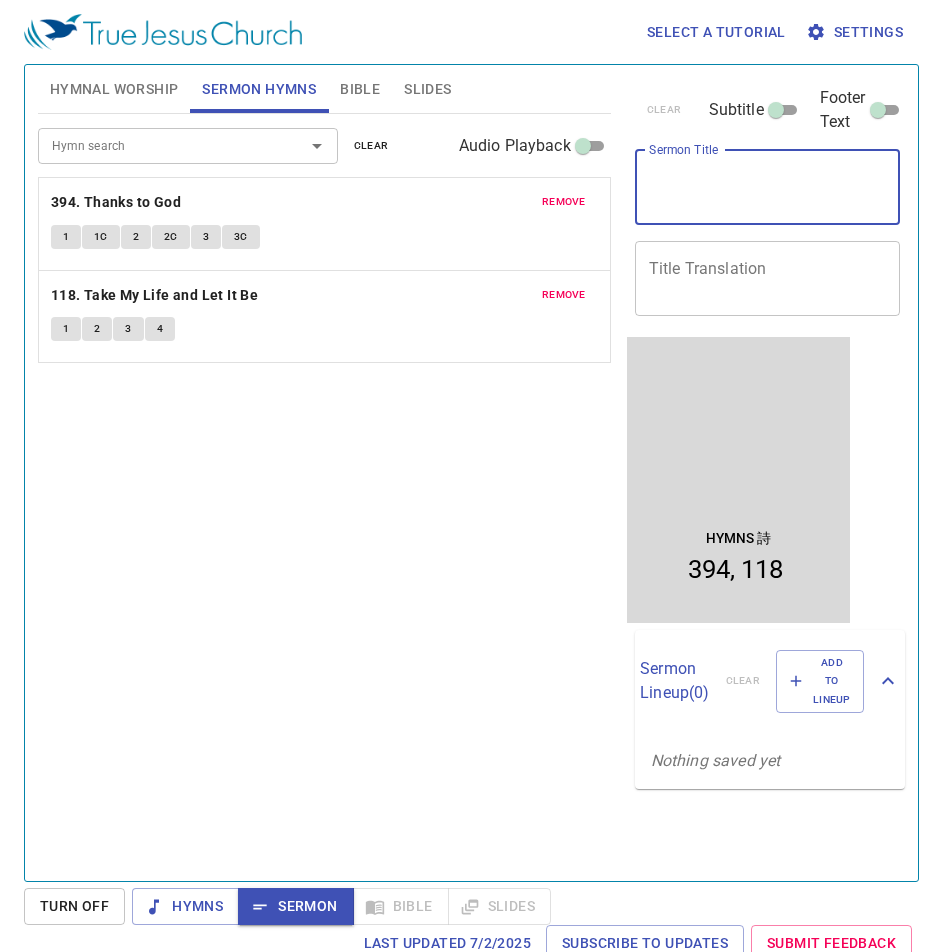 paste on "Serving as A Family Unit" 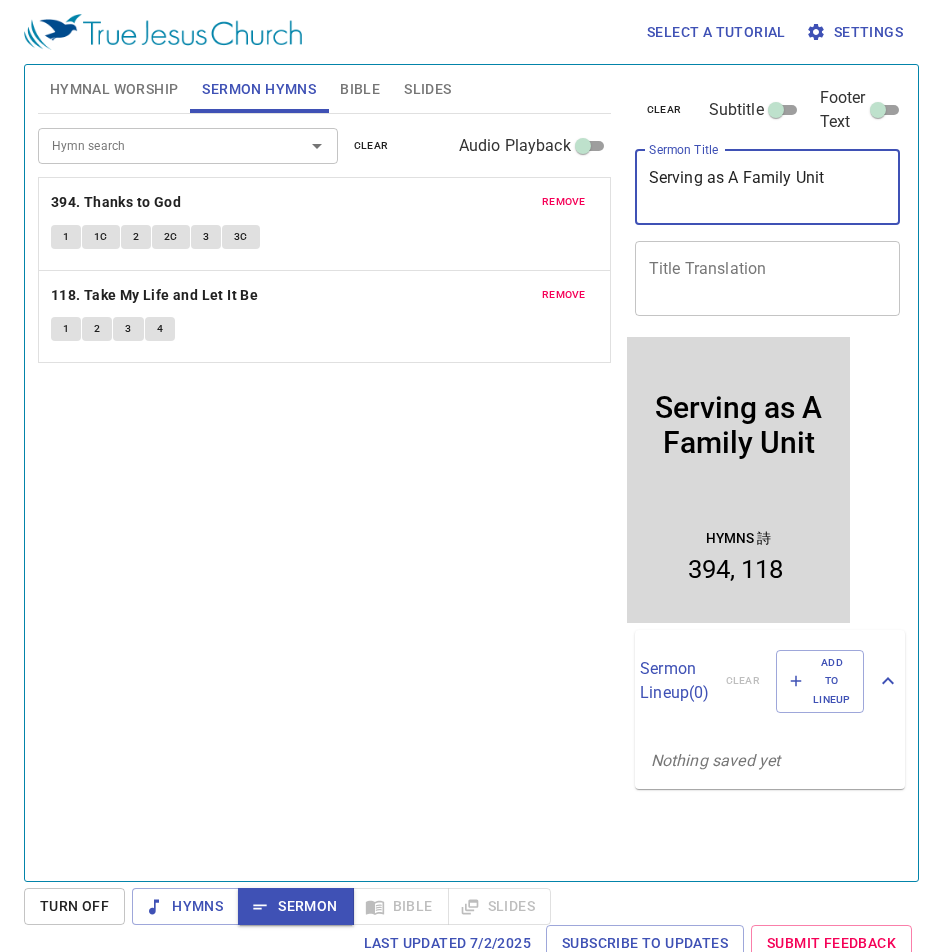 type on "Serving as A Family Unit" 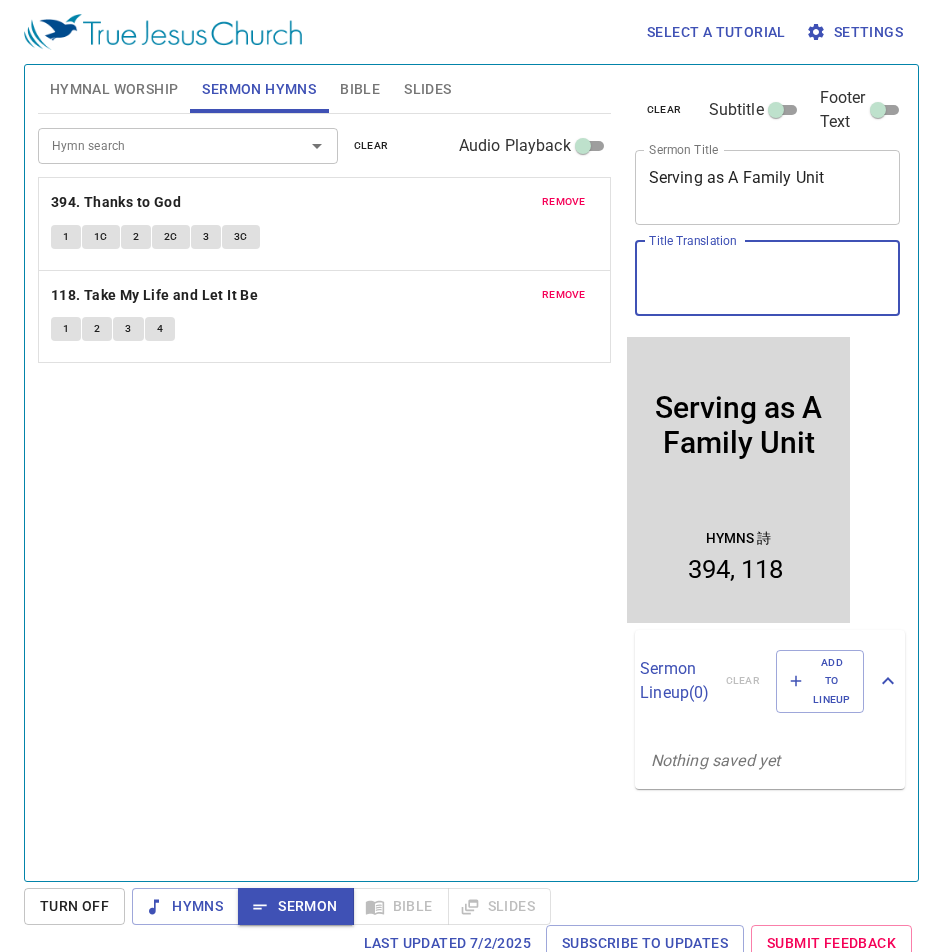 paste on "全家事奉" 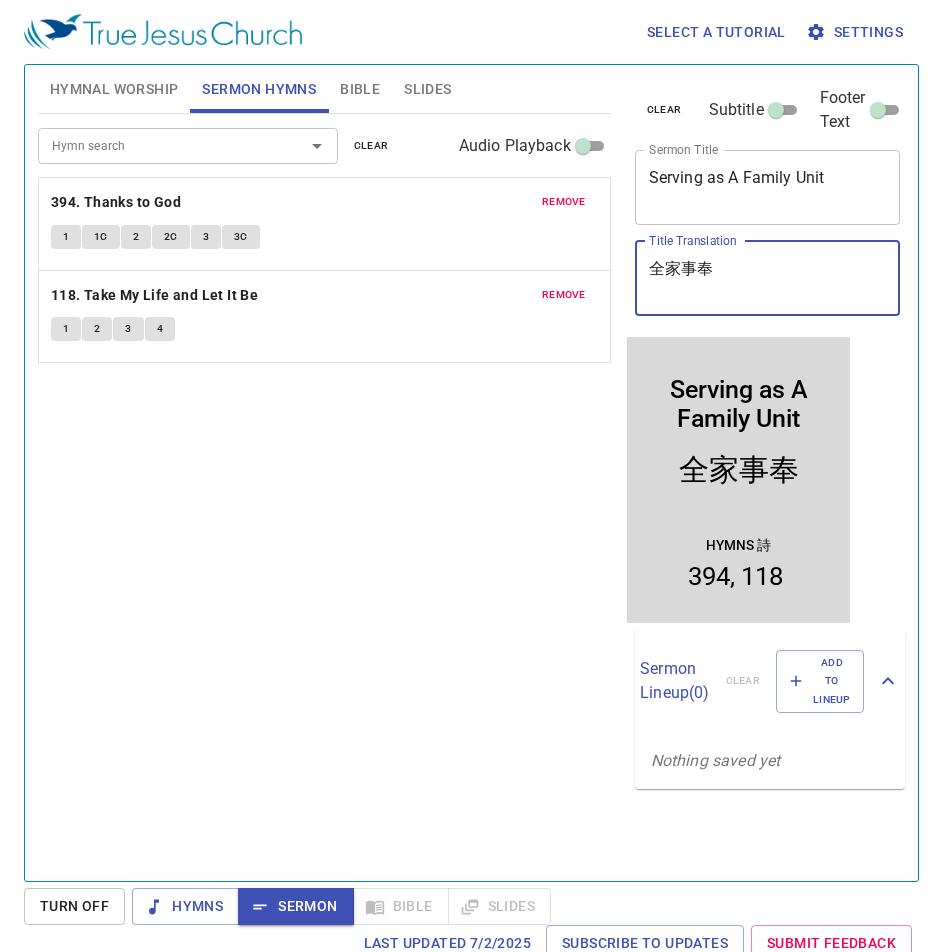 type on "全家事奉" 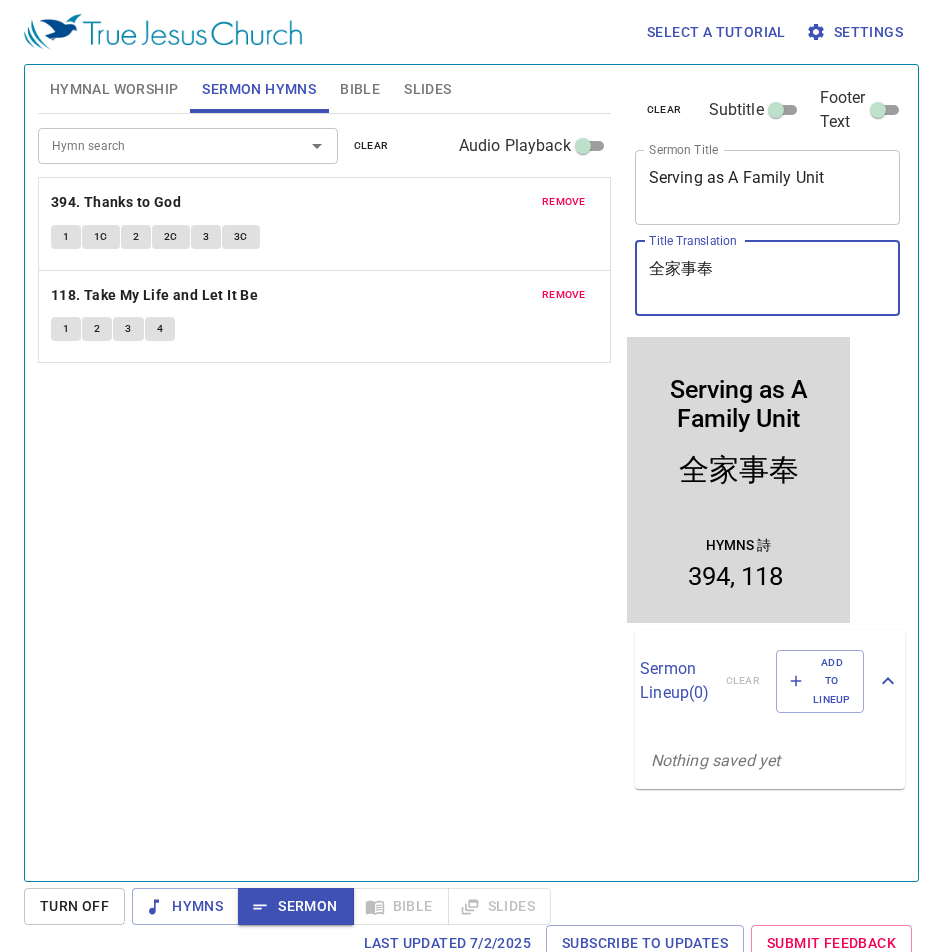 click on "Select a tutorial Settings Hymnal Worship Sermon Hymns Bible Slides Hymn search Hymn search   clear Audio Playback remove 58. He Leadeth Me!   1 1C 2 2C 3 3C 4 4C remove 146. I Need Thee Every Hour   EN :   1 2 3 4 ZH :   1 2 3 Sync Verses remove 163. It Is Well with My Soul   1 1C 2 2C 3 3C 4 4C remove 234. Nearer, My God, to Thee   1 2 3 4 remove 277. I Love to Tell the Story   EN :   1 1C 2 2C 3 3C 4 4C ZH :   1 1C 2 2C 3 3C Sync Verses Hymn search Hymn search   clear Audio Playback remove 394. Thanks to God   1 1C 2 2C 3 3C remove 118. Take My Life and Let It Be   1 2 3 4 Genesis 1 Bible Reference (Ctrl + /) Bible Reference (Ctrl + /)   Verse History   Previous  (←, ↑)     Next  (→, ↓) Show 1 verse Show 2 verses Show 3 verses Show 4 verses Show 5 verses 1 In the beginning God created the heavens and the earth.   ﻿起初 ，　神 創造 天 地 。 2   地 是 空虛 混沌 ，淵 面 黑暗 ；　神 的靈 運行 在水 面 上 。 3   神 說 ：要有 光 ，就有了光 4" at bounding box center (471, 476) 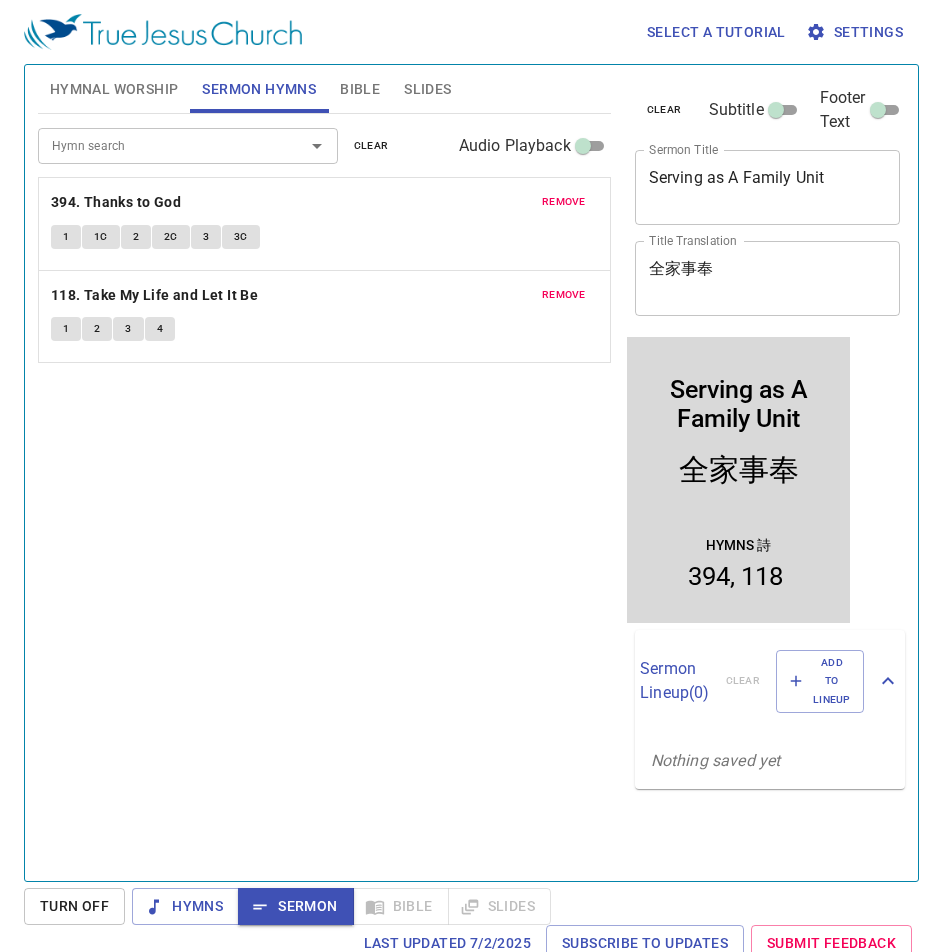 click on "Nothing saved yet" at bounding box center [716, 760] 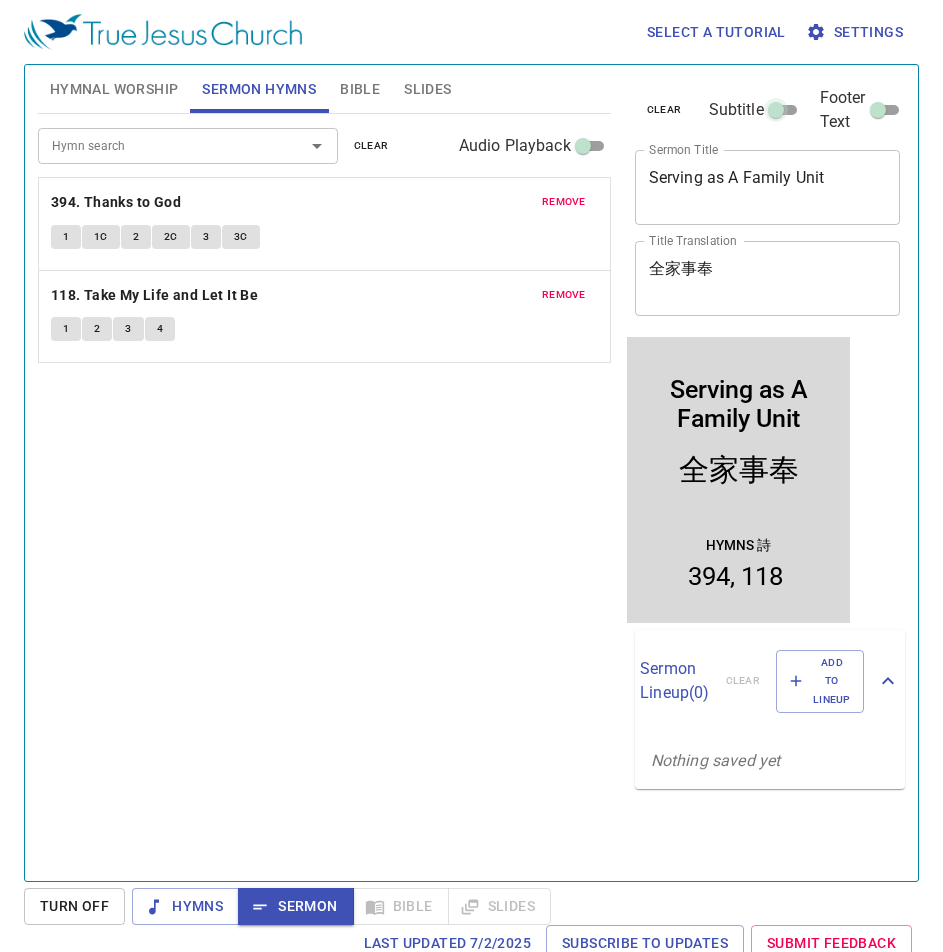 click on "Subtitle" at bounding box center (776, 114) 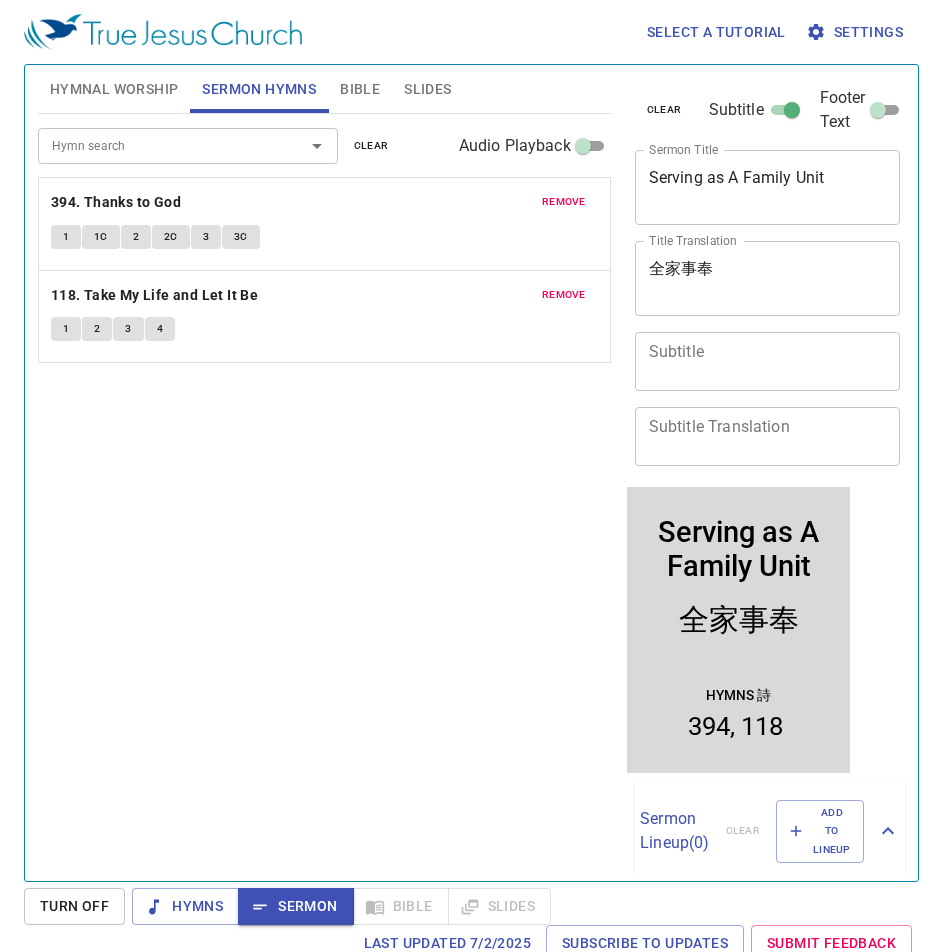 click on "Subtitle" at bounding box center (792, 114) 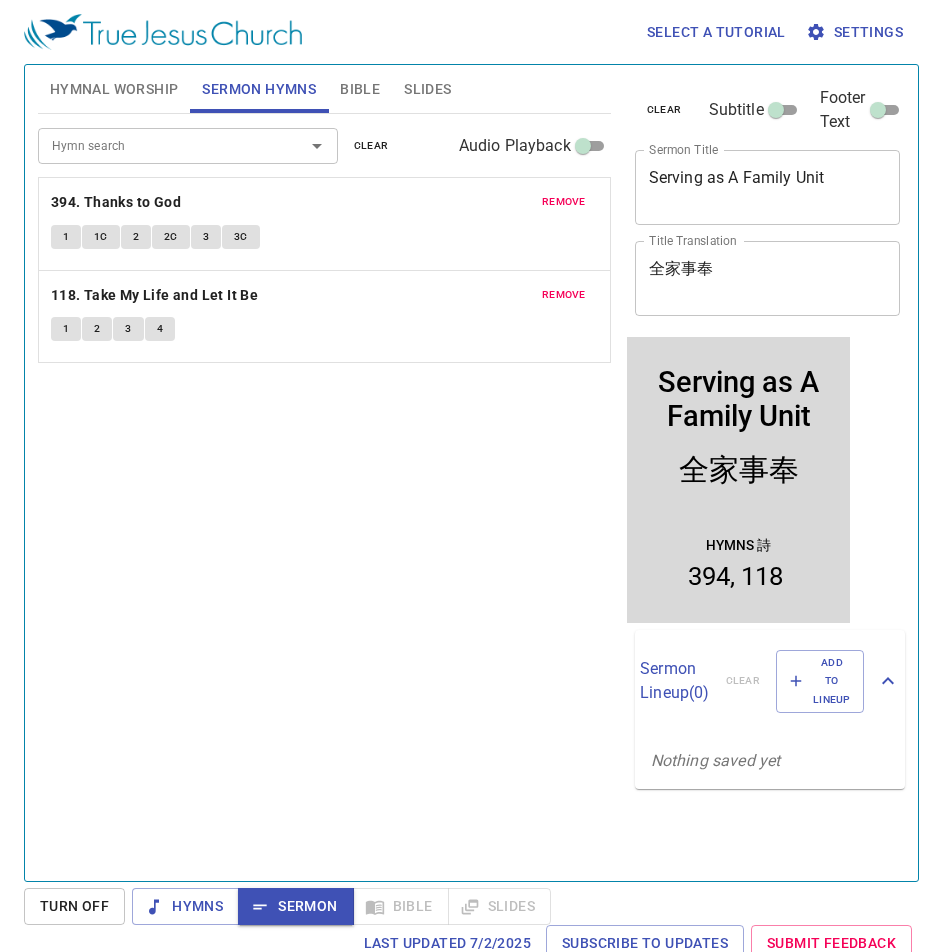 click on "Footer Text" at bounding box center (878, 114) 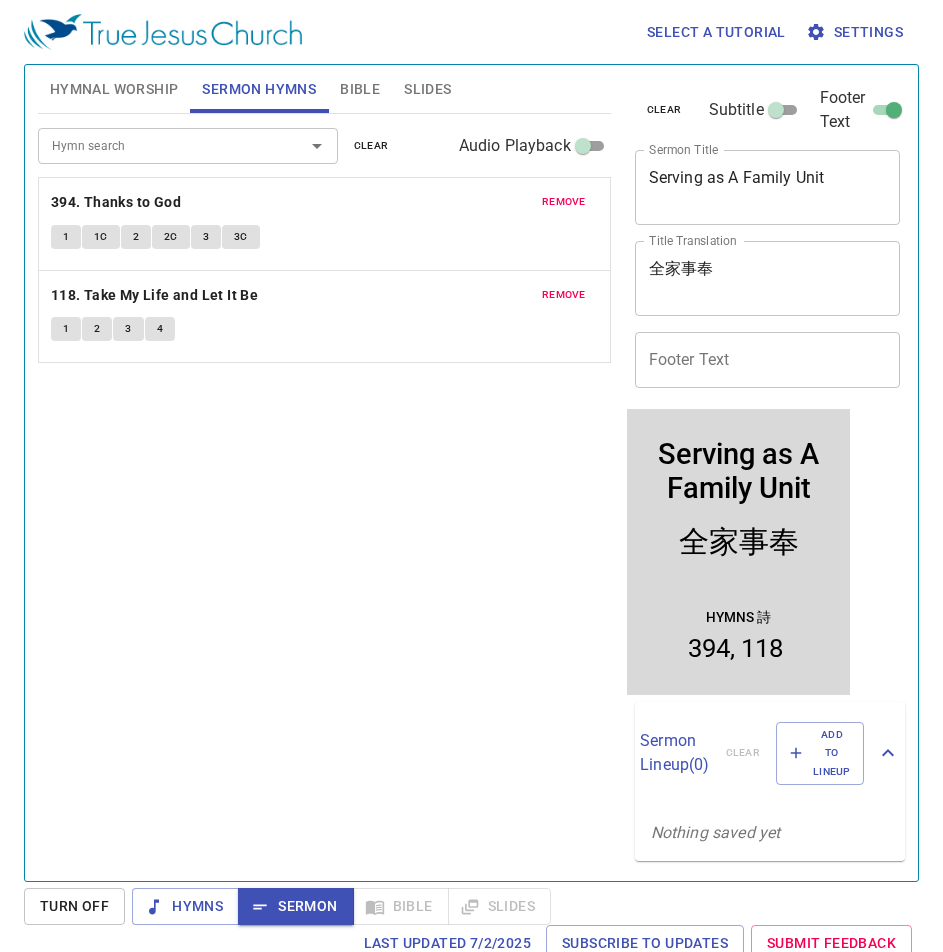 click on "Footer Text" at bounding box center [768, 360] 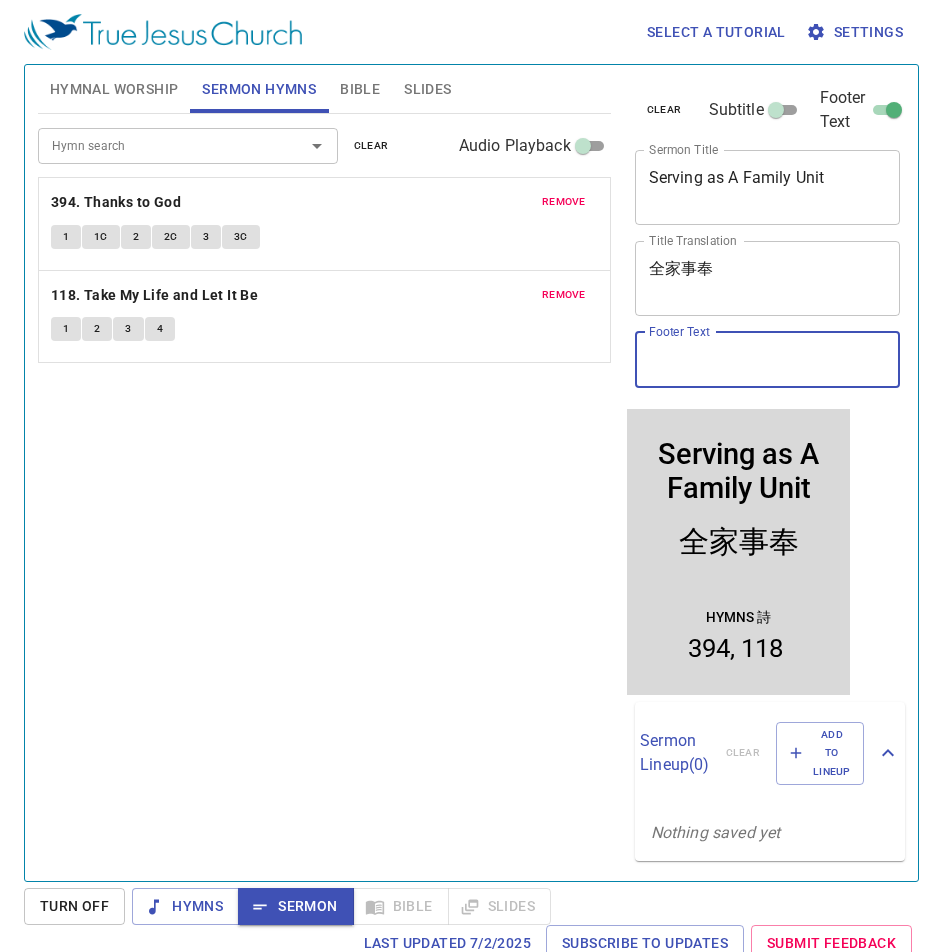 paste on "Speaker: Pr. [LAST] [LAST]
Interpreter: Sis. [LAST] [LAST]" 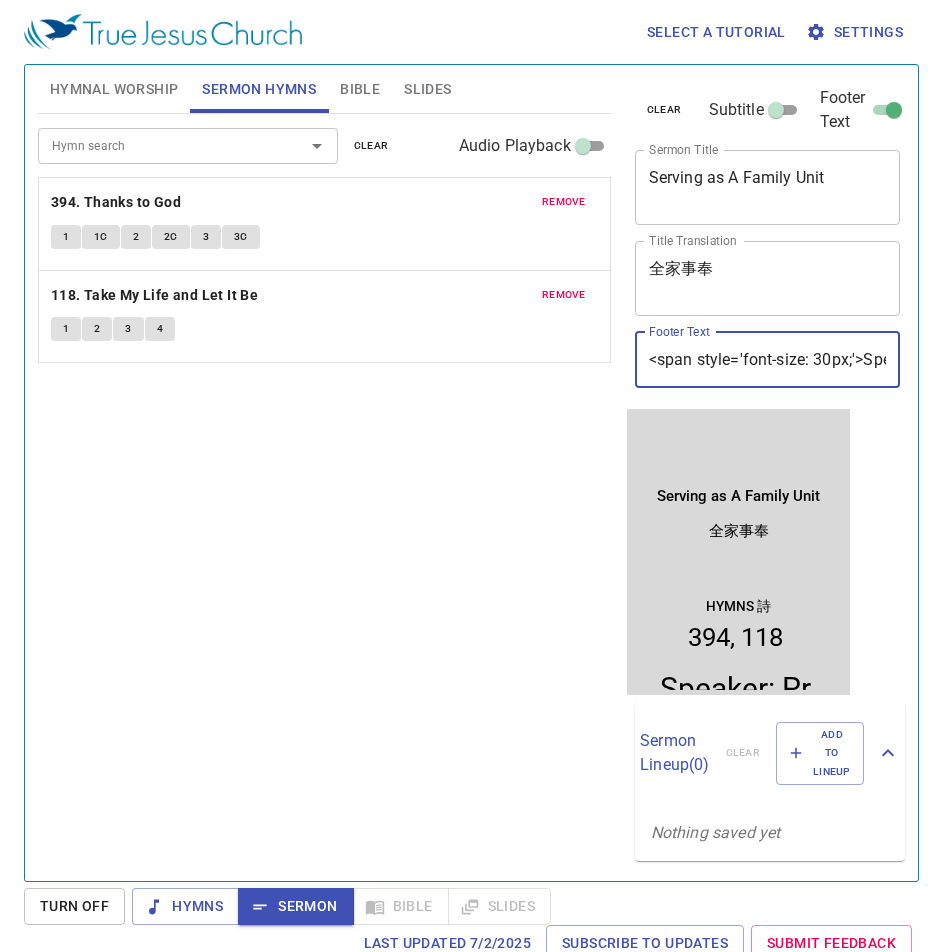 scroll, scrollTop: 0, scrollLeft: 506, axis: horizontal 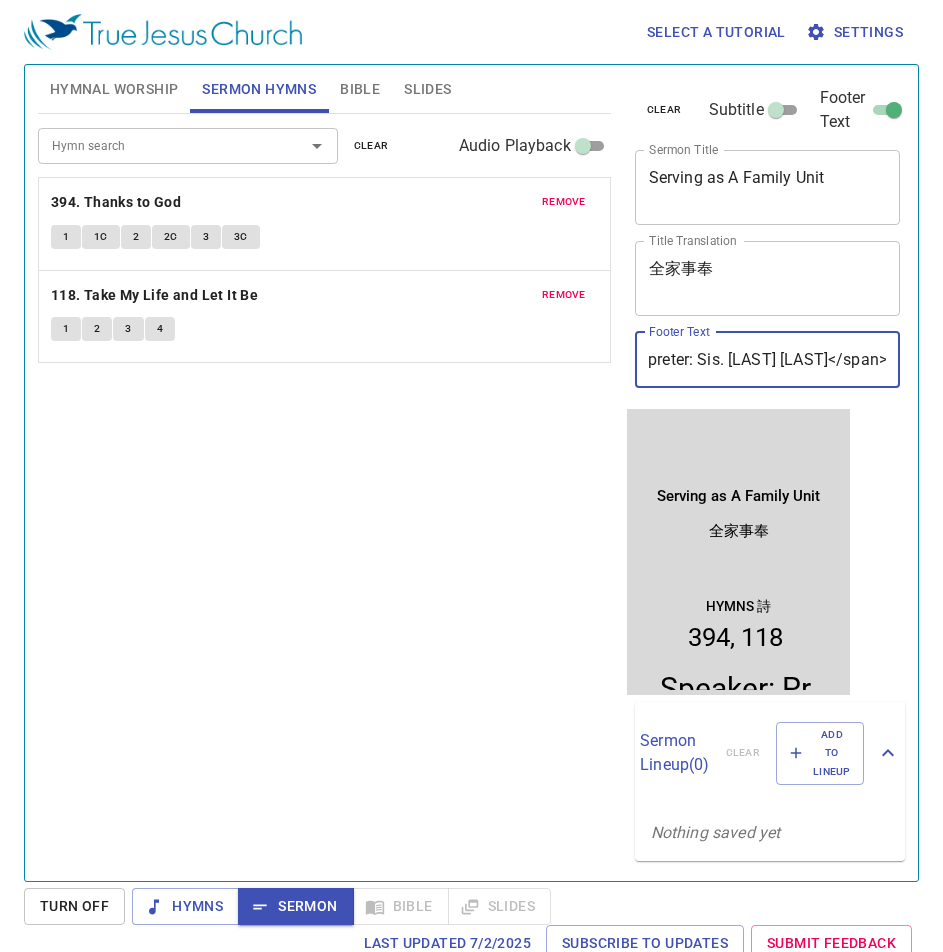 type on "<span style='font-size: 30px;'>Speaker: Pr. Chung Yang Chen <br/> Interpreter: Sis. Judy Chin </span>" 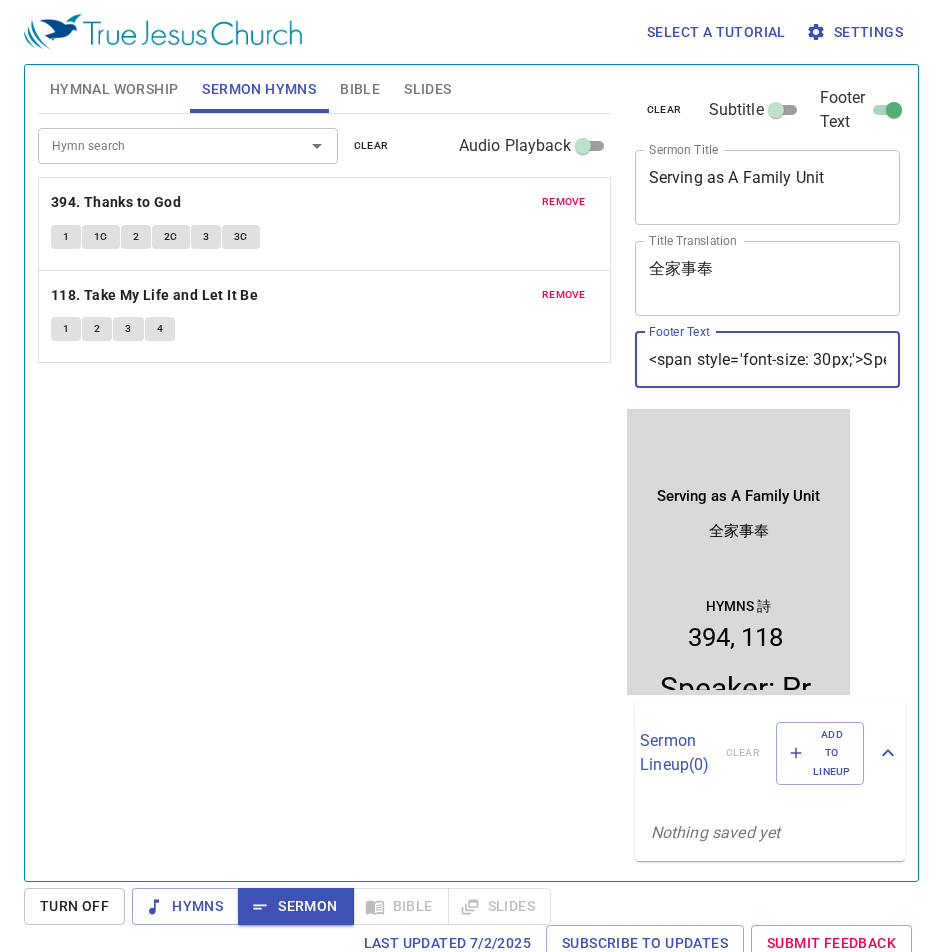 click on "Hymn search Hymn search   clear Audio Playback remove 394. Thanks to God   1 1C 2 2C 3 3C remove 118. Take My Life and Let It Be   1 2 3 4" at bounding box center (324, 489) 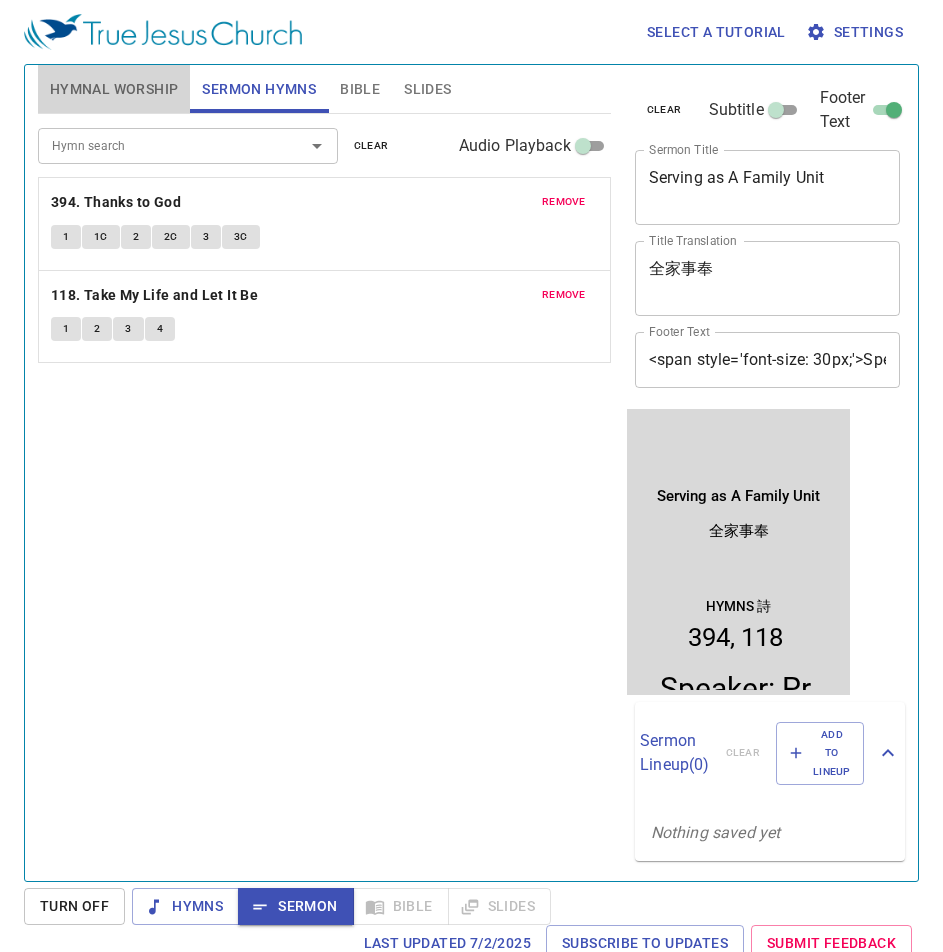 click on "Hymnal Worship" at bounding box center [114, 89] 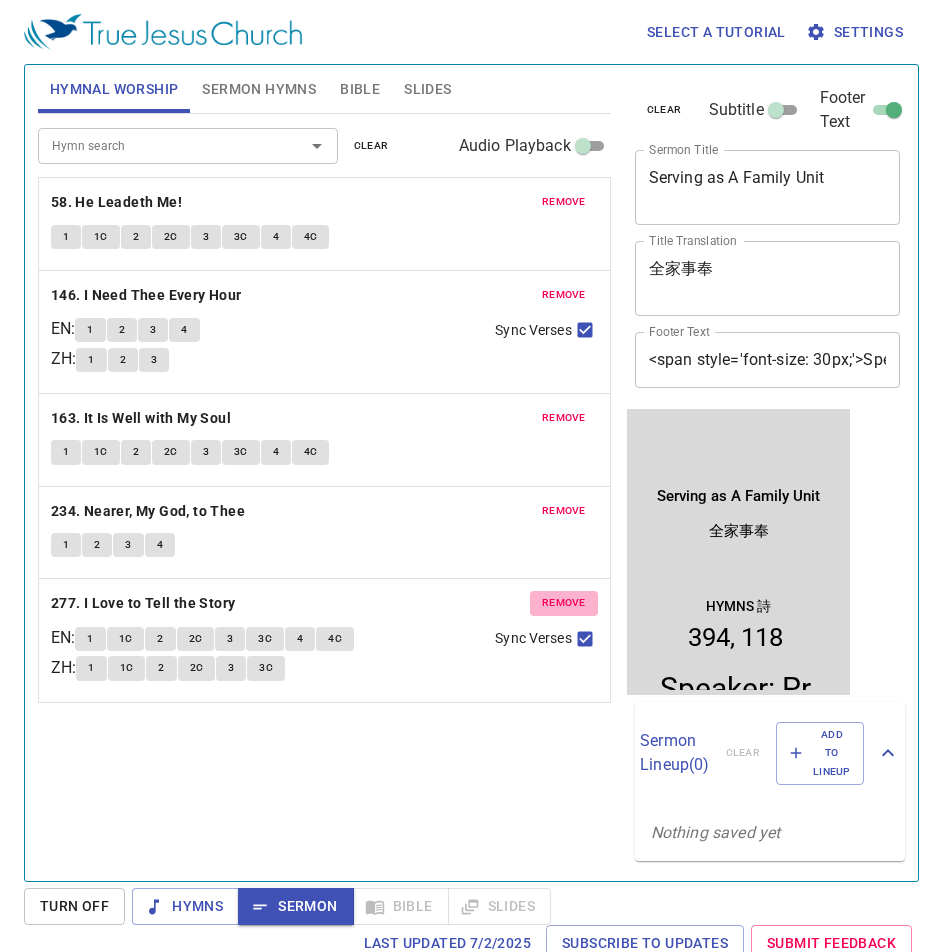 click on "remove" at bounding box center (564, 603) 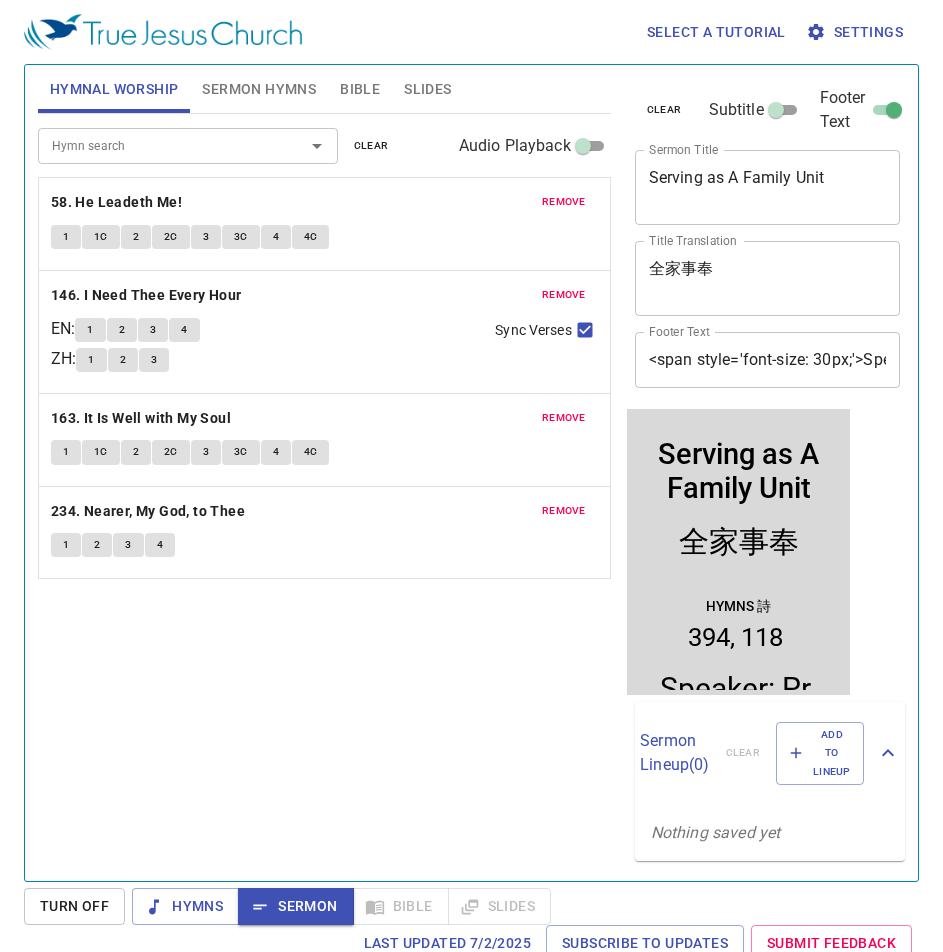 click on "Hymn search" at bounding box center [188, 145] 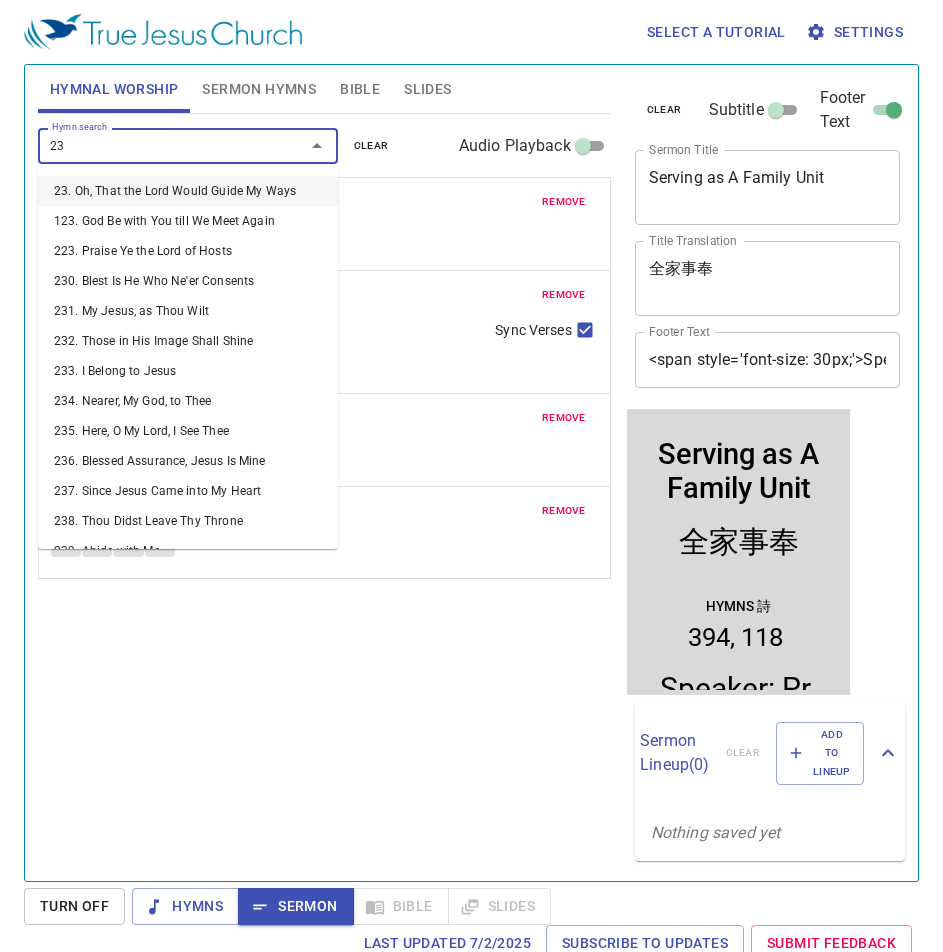 type on "239" 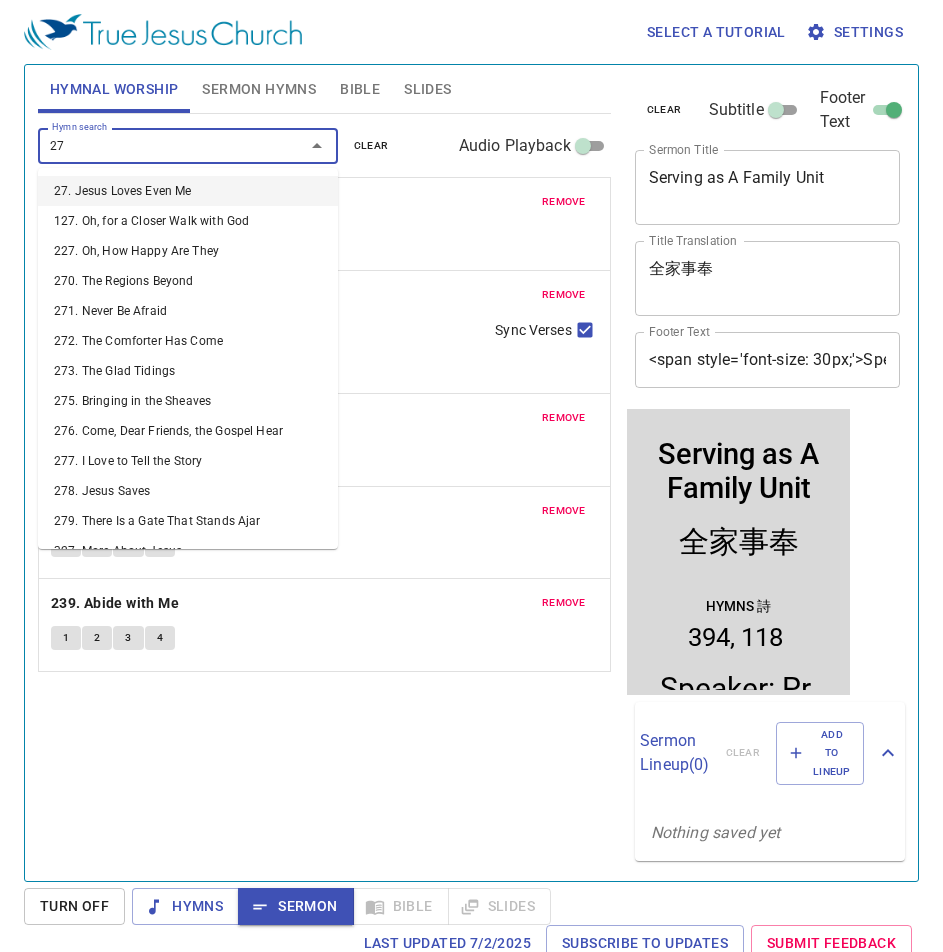 type on "277" 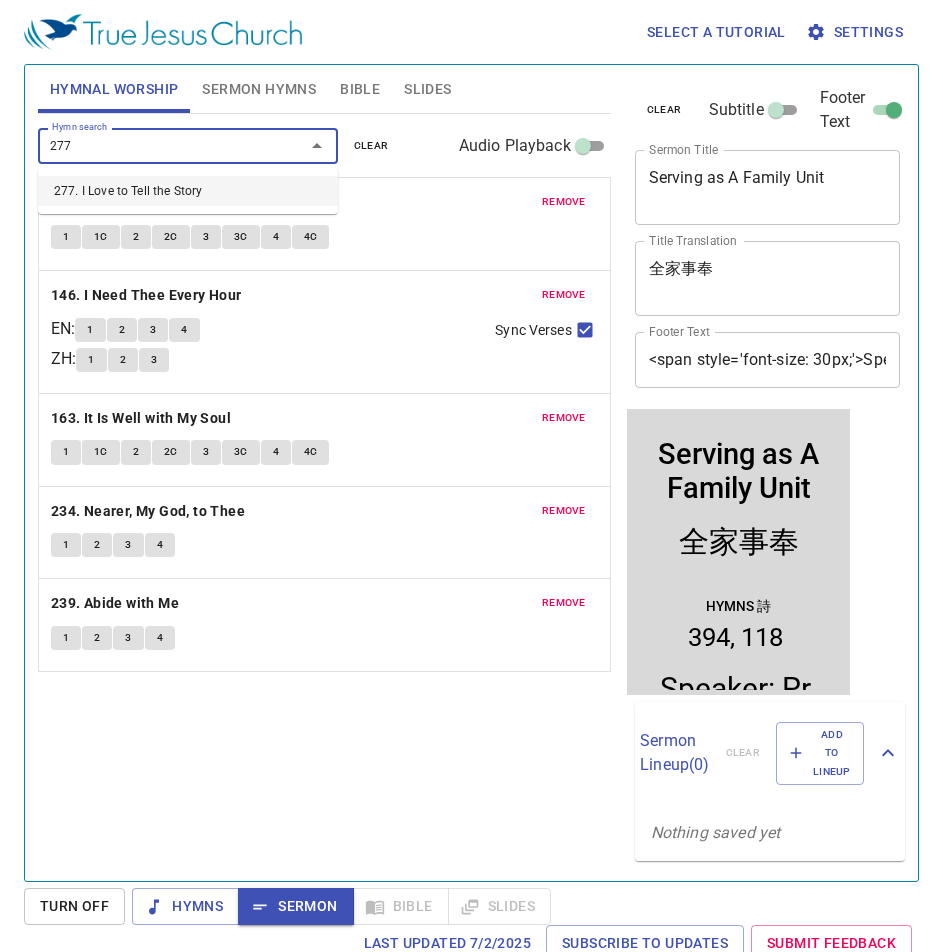 type 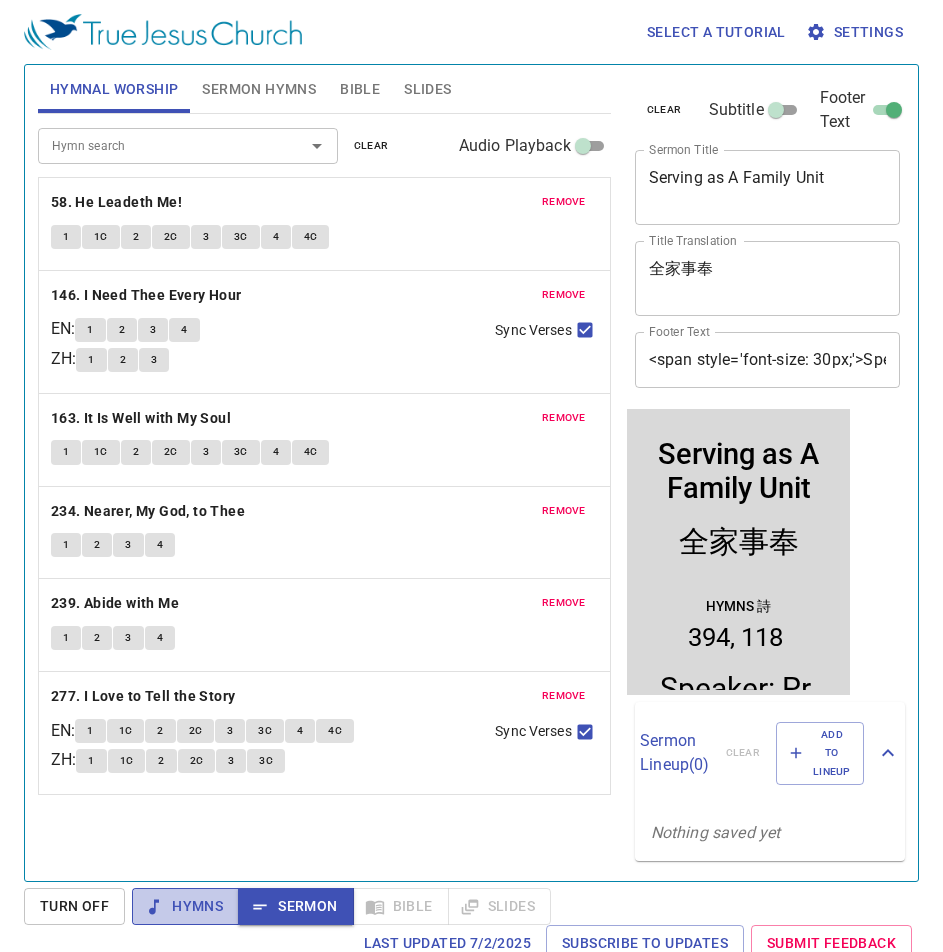 click on "Hymns" at bounding box center [185, 906] 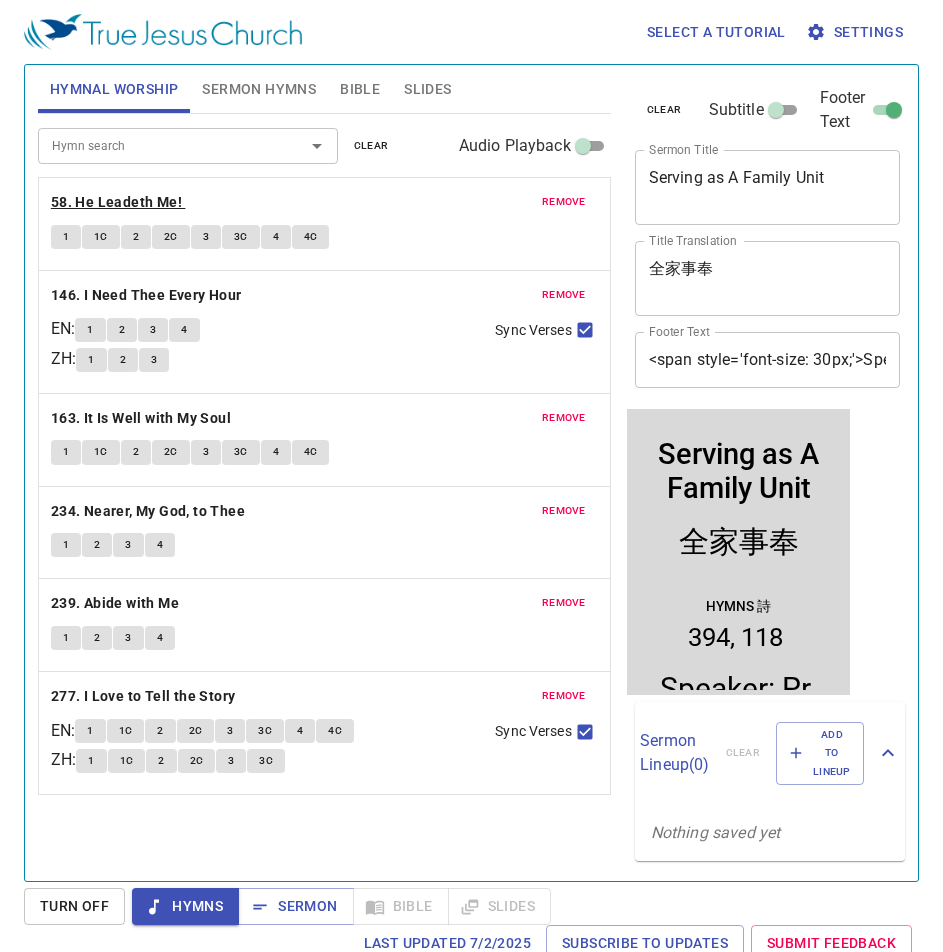 click on "58. He Leadeth Me!" at bounding box center (116, 202) 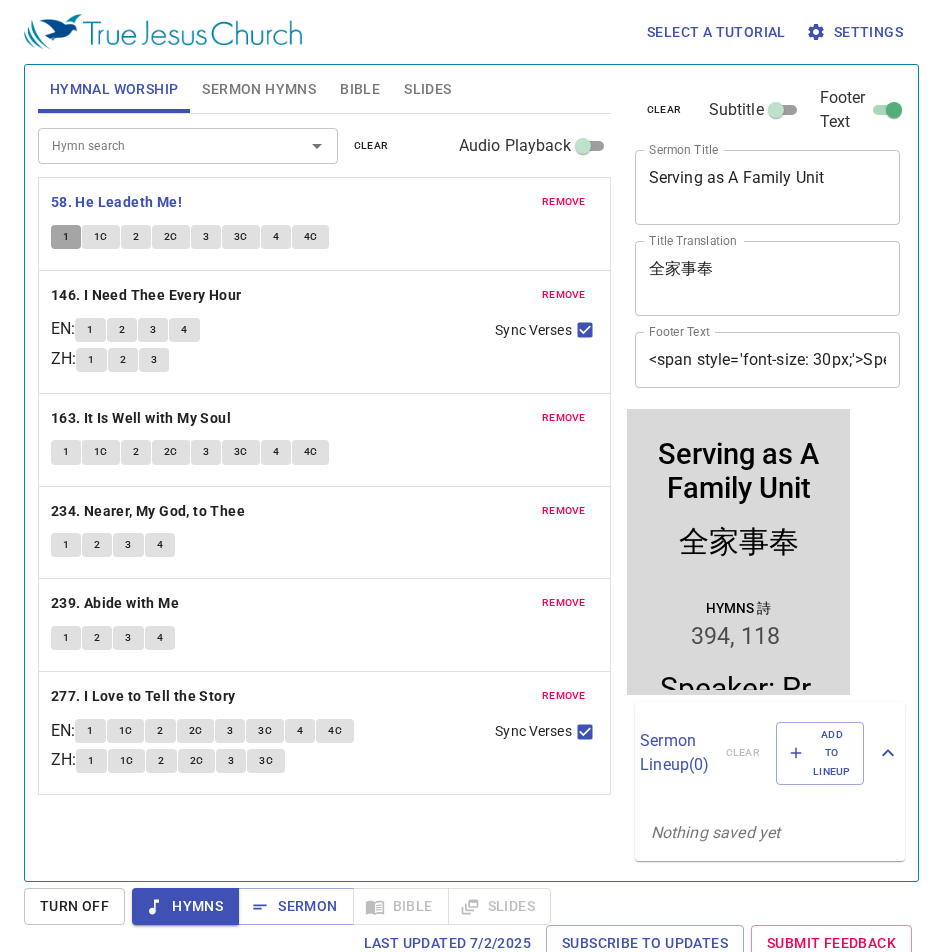 click on "1" at bounding box center [66, 237] 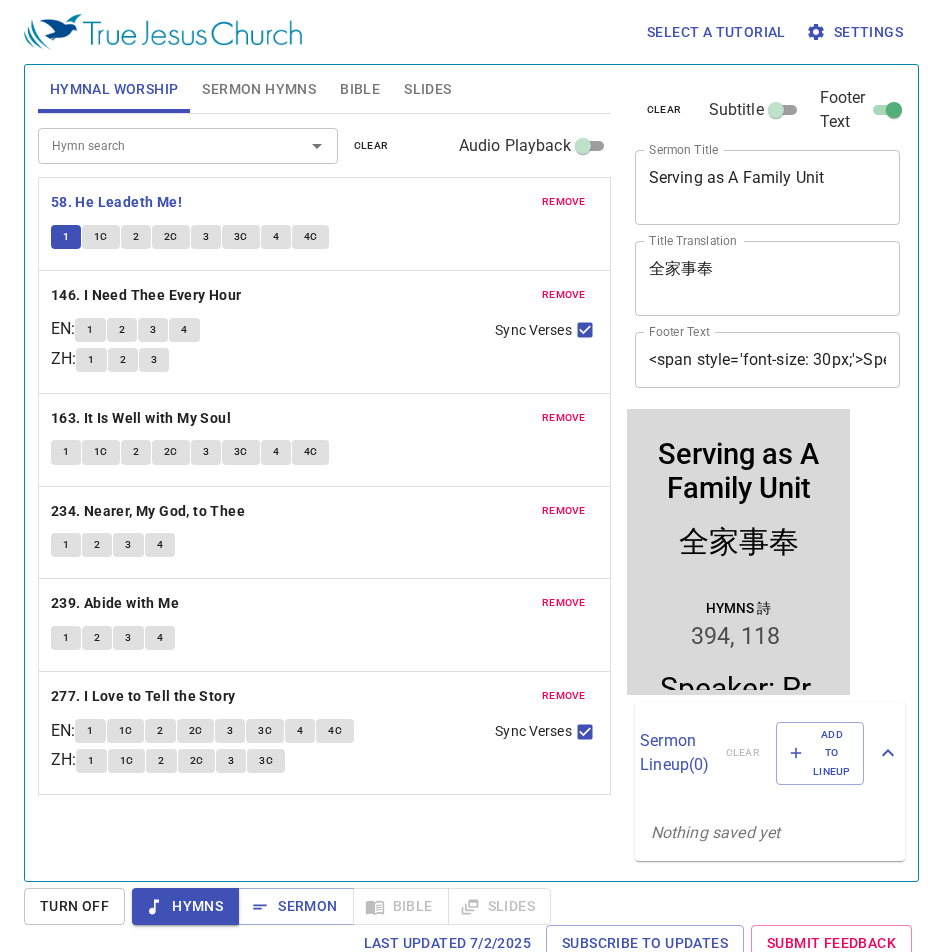 type 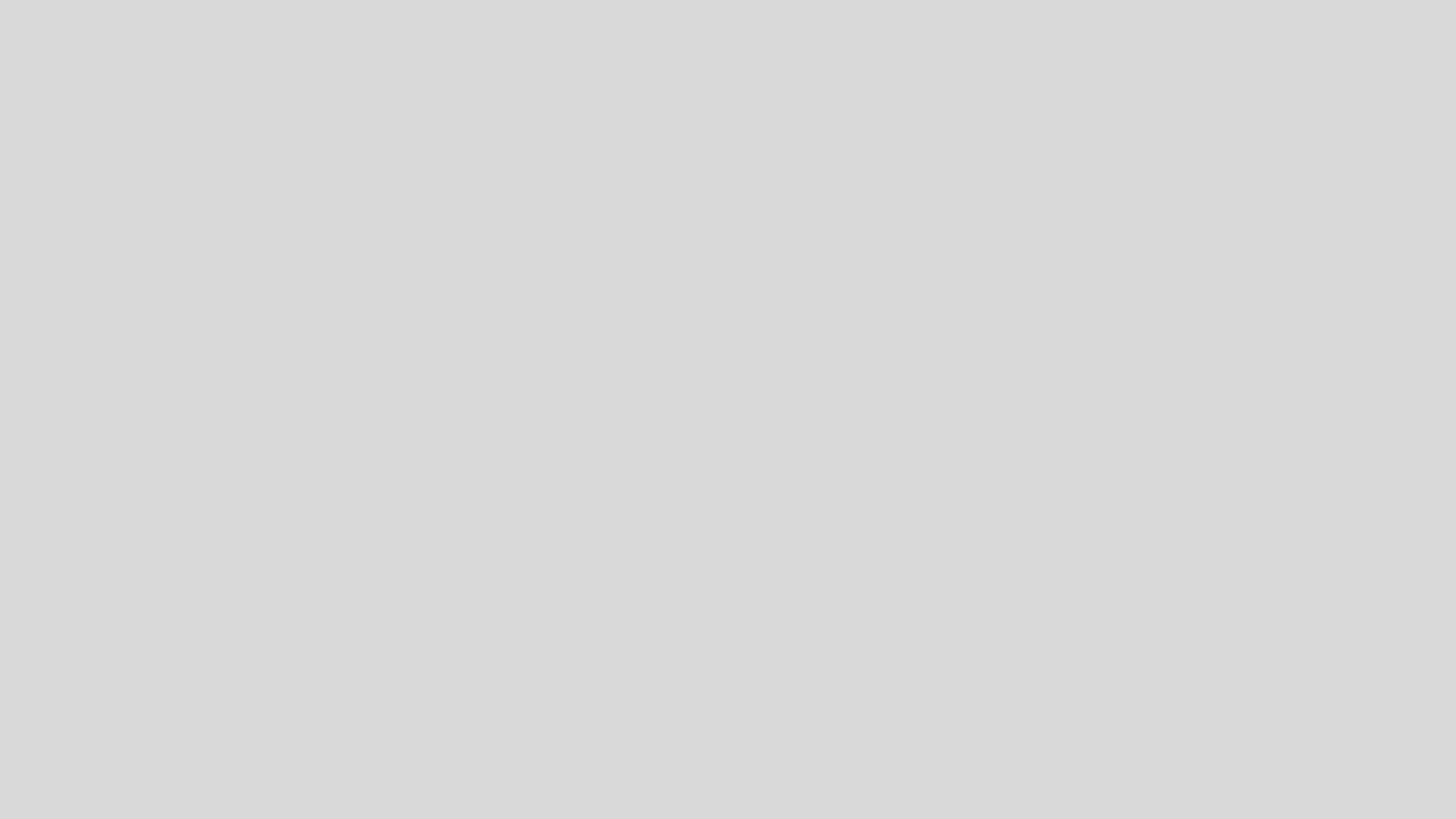 scroll, scrollTop: 0, scrollLeft: 0, axis: both 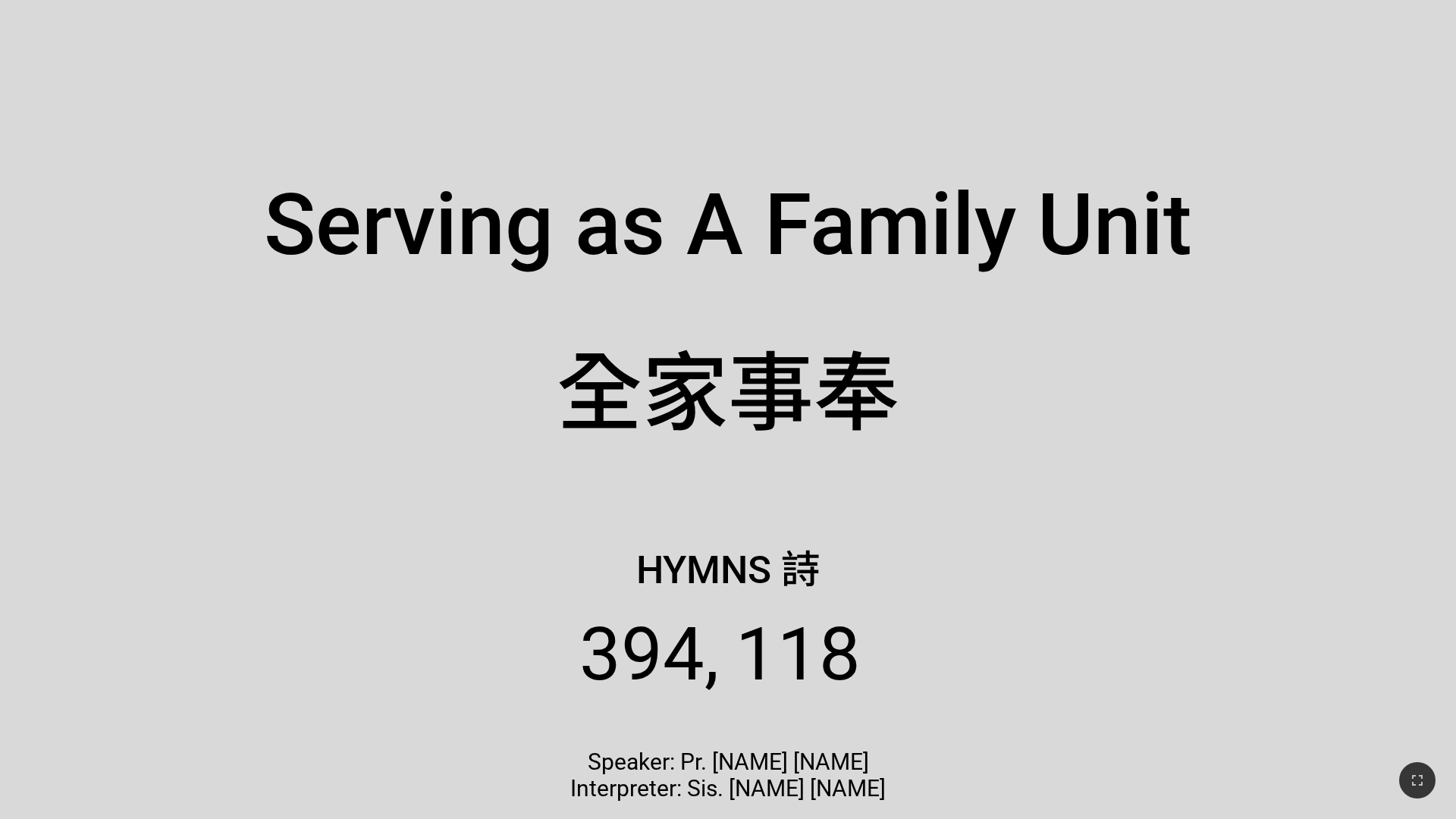 click on "Hymns   詩 394 118" at bounding box center [728, 634] 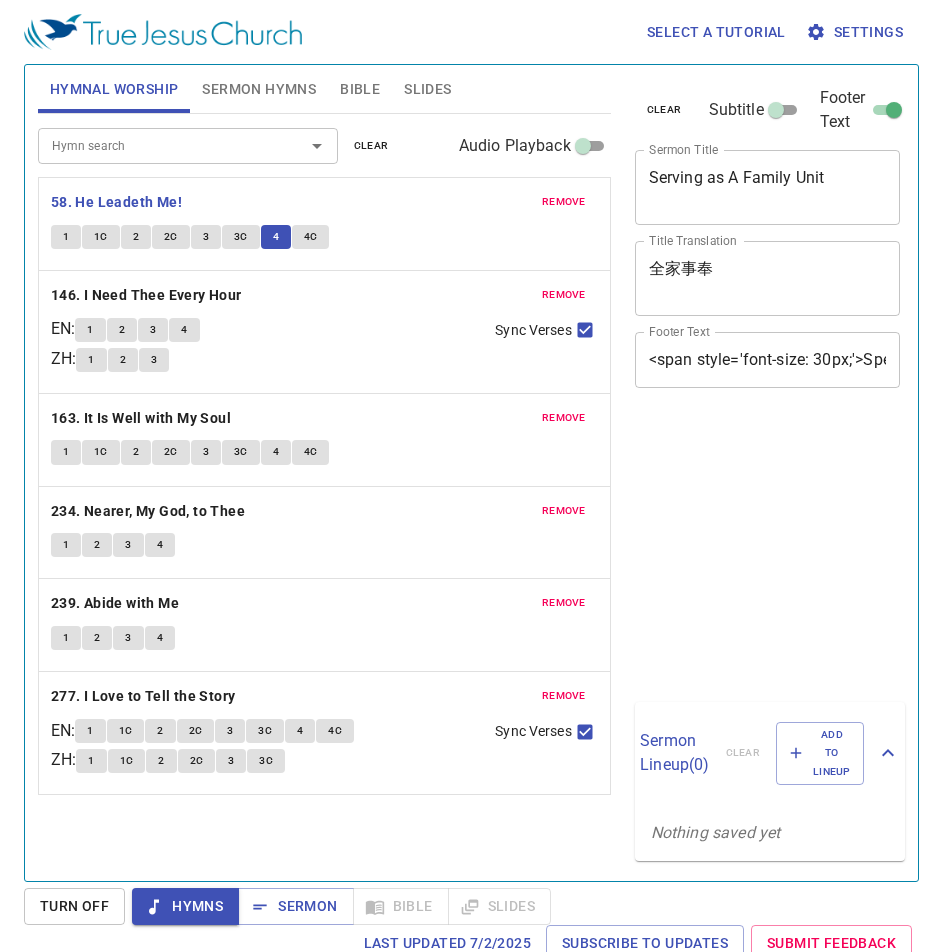 scroll, scrollTop: 0, scrollLeft: 0, axis: both 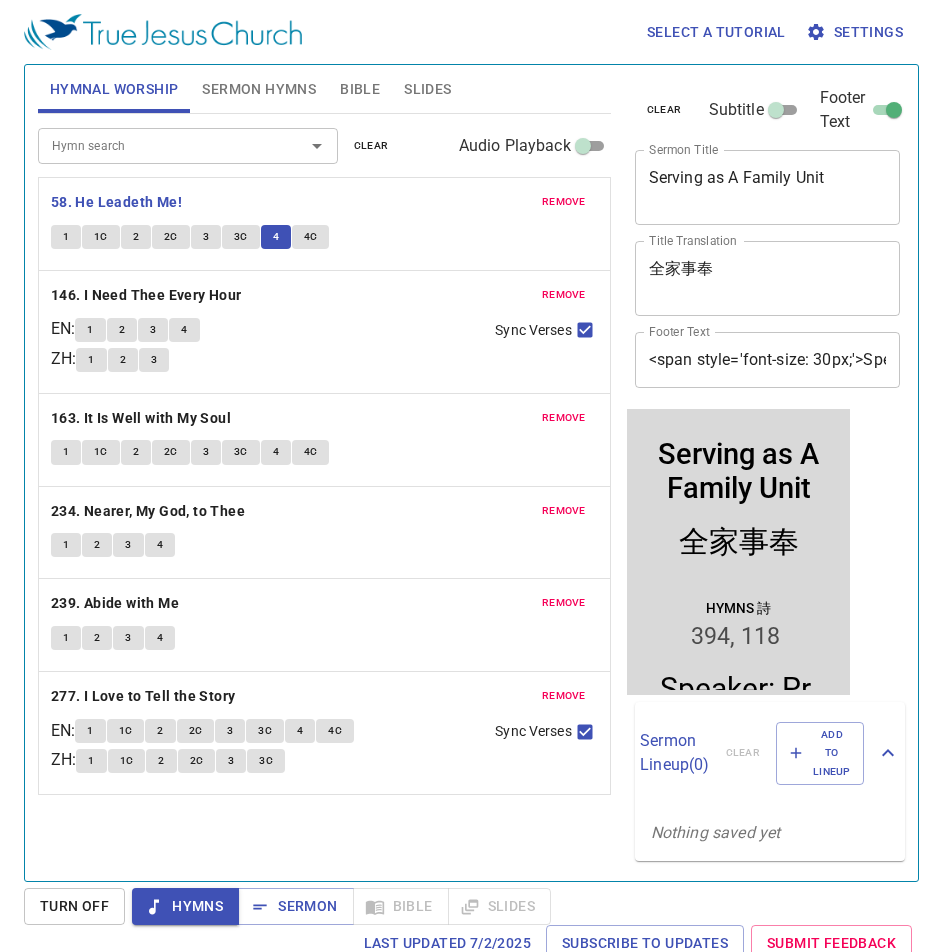 type 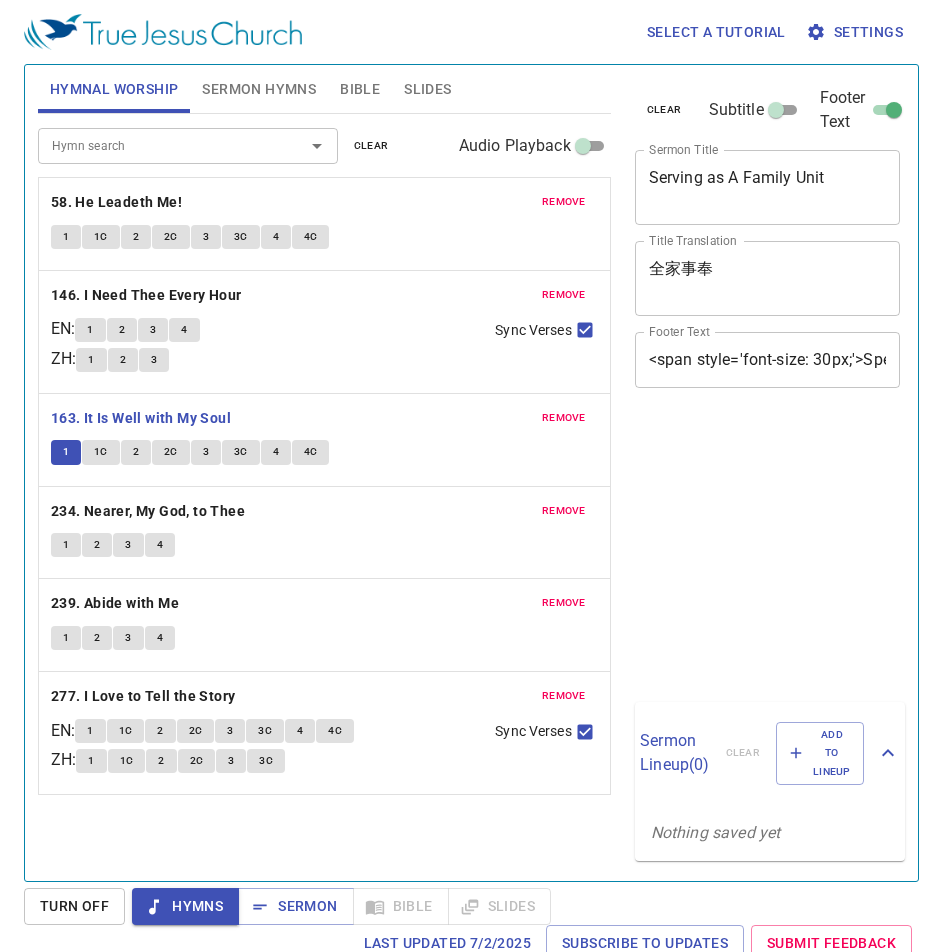 scroll, scrollTop: 0, scrollLeft: 0, axis: both 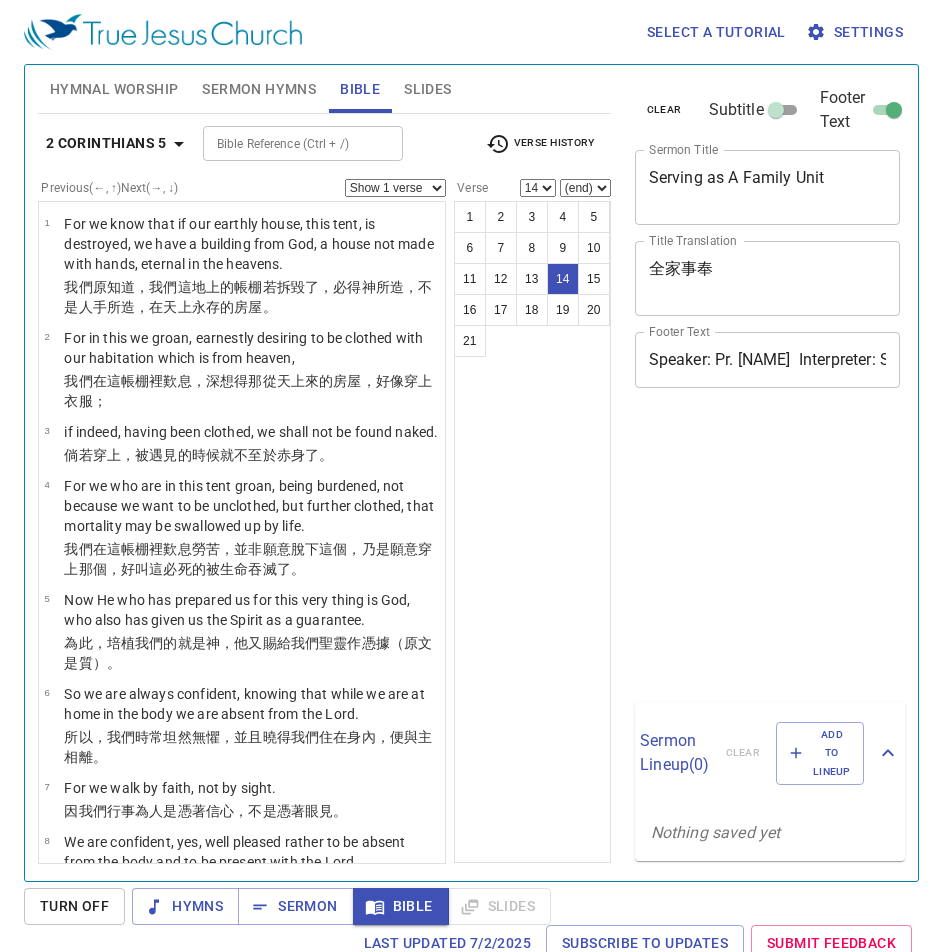 select on "14" 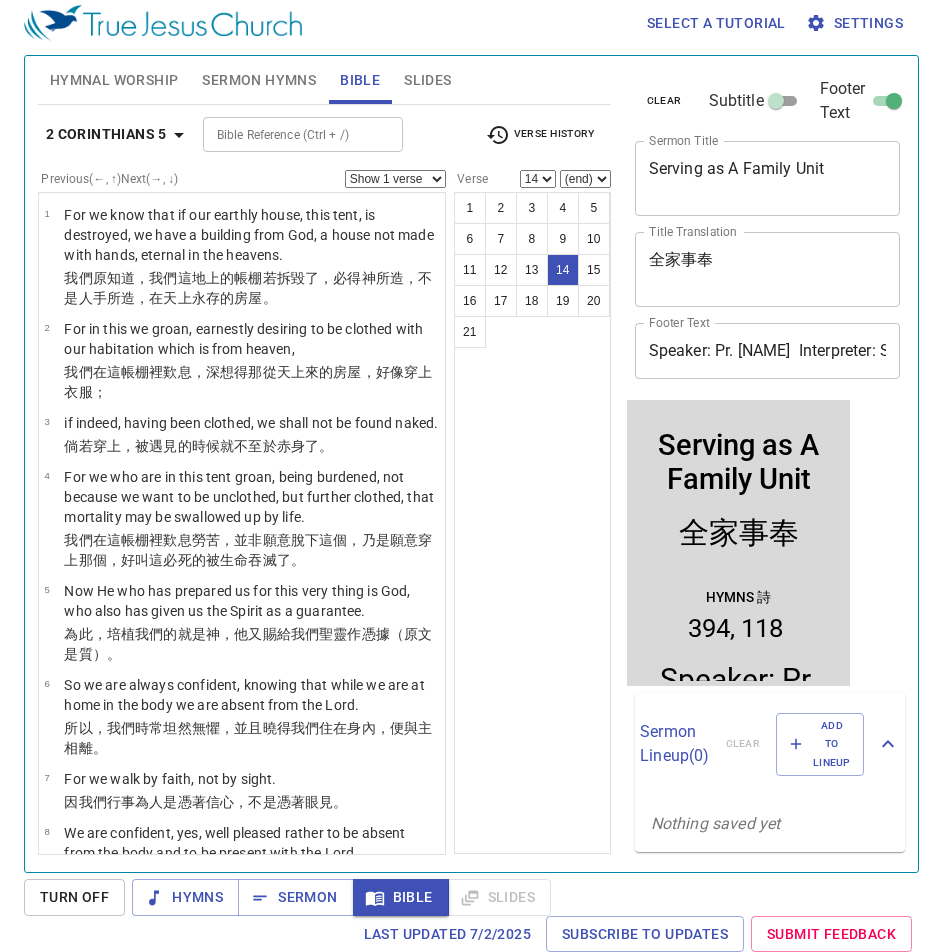 scroll, scrollTop: 9, scrollLeft: 0, axis: vertical 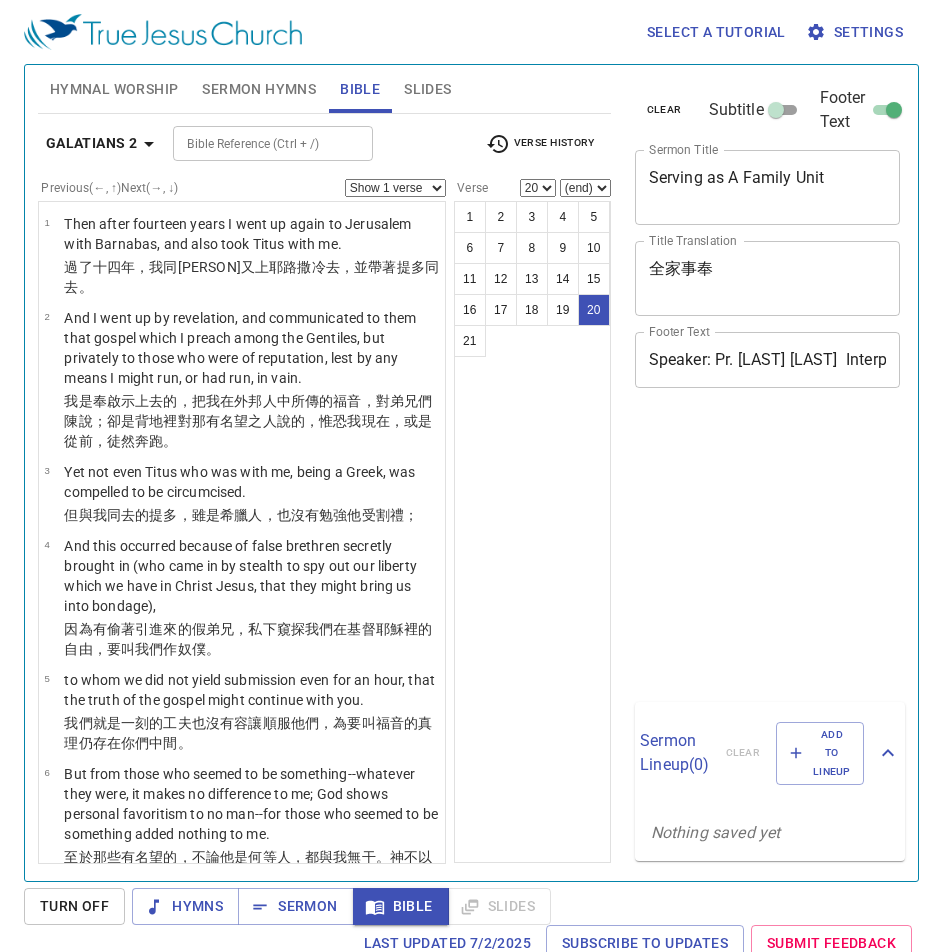 select on "20" 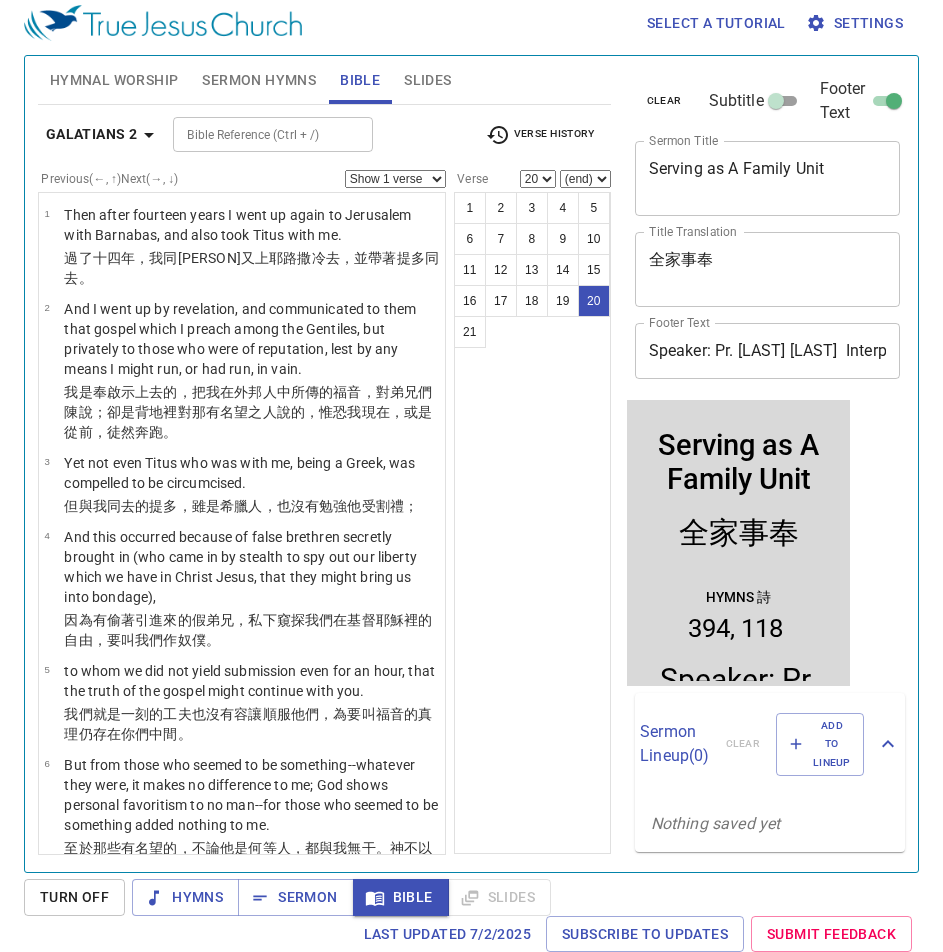 scroll, scrollTop: 9, scrollLeft: 0, axis: vertical 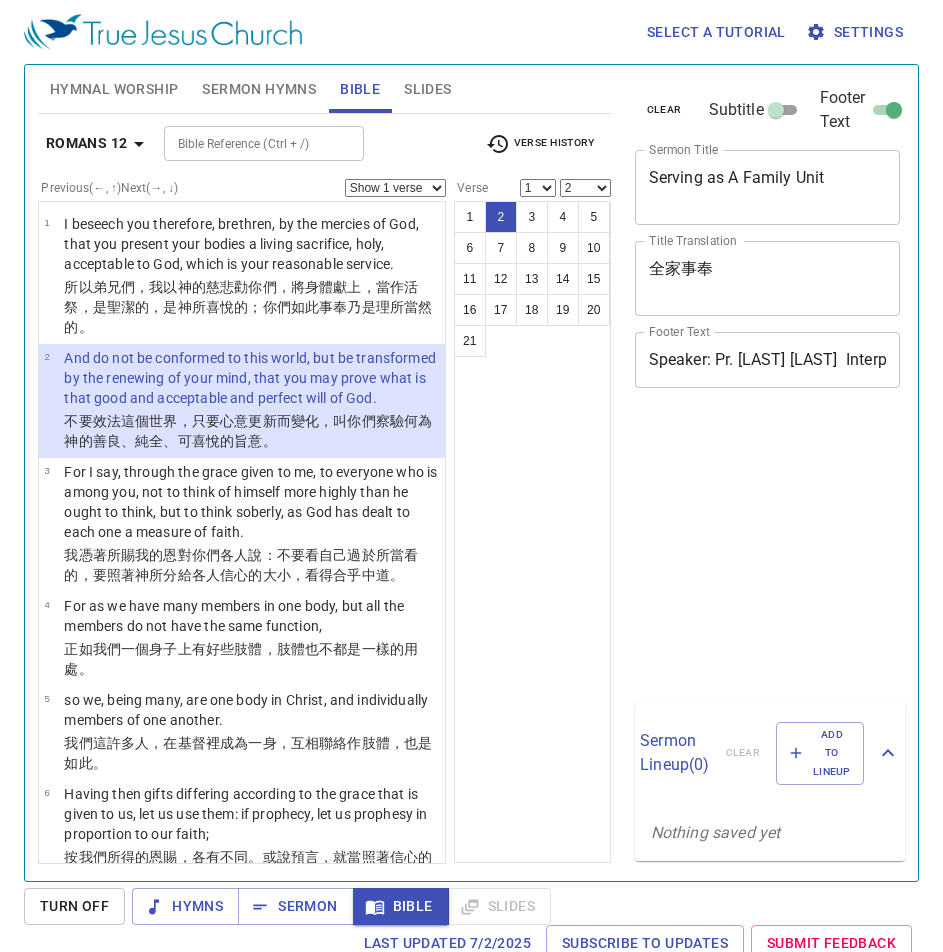 select on "2" 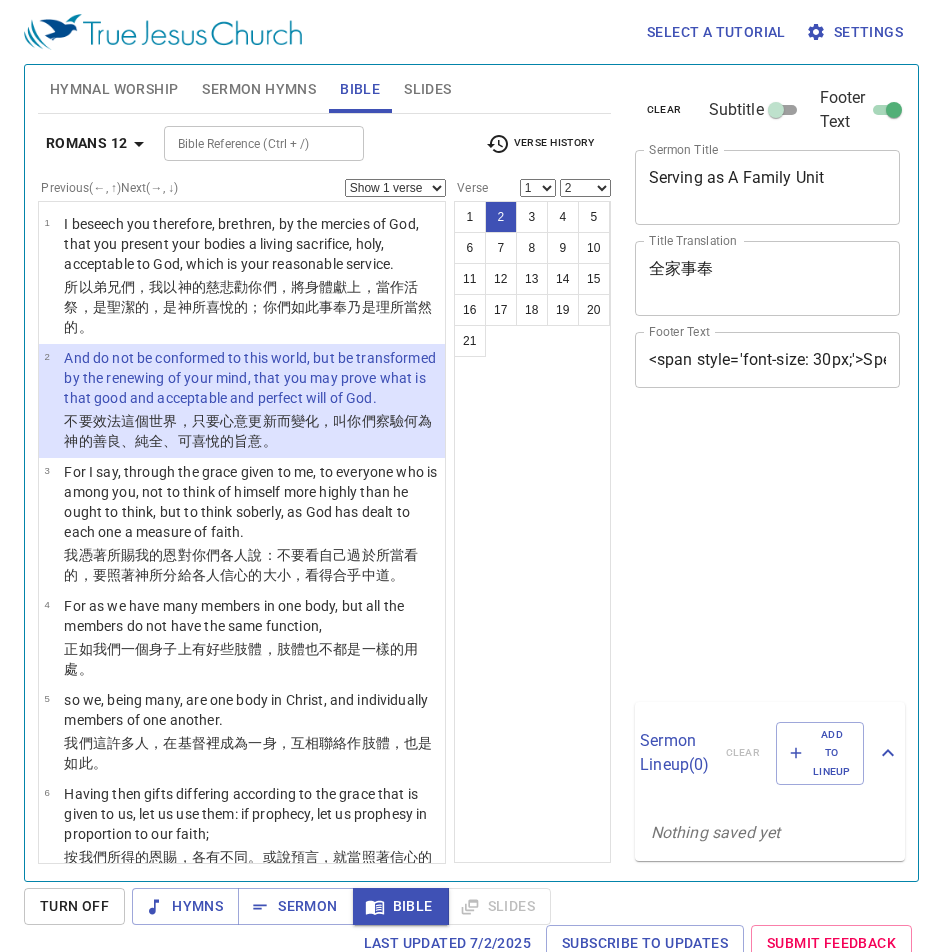 select on "2" 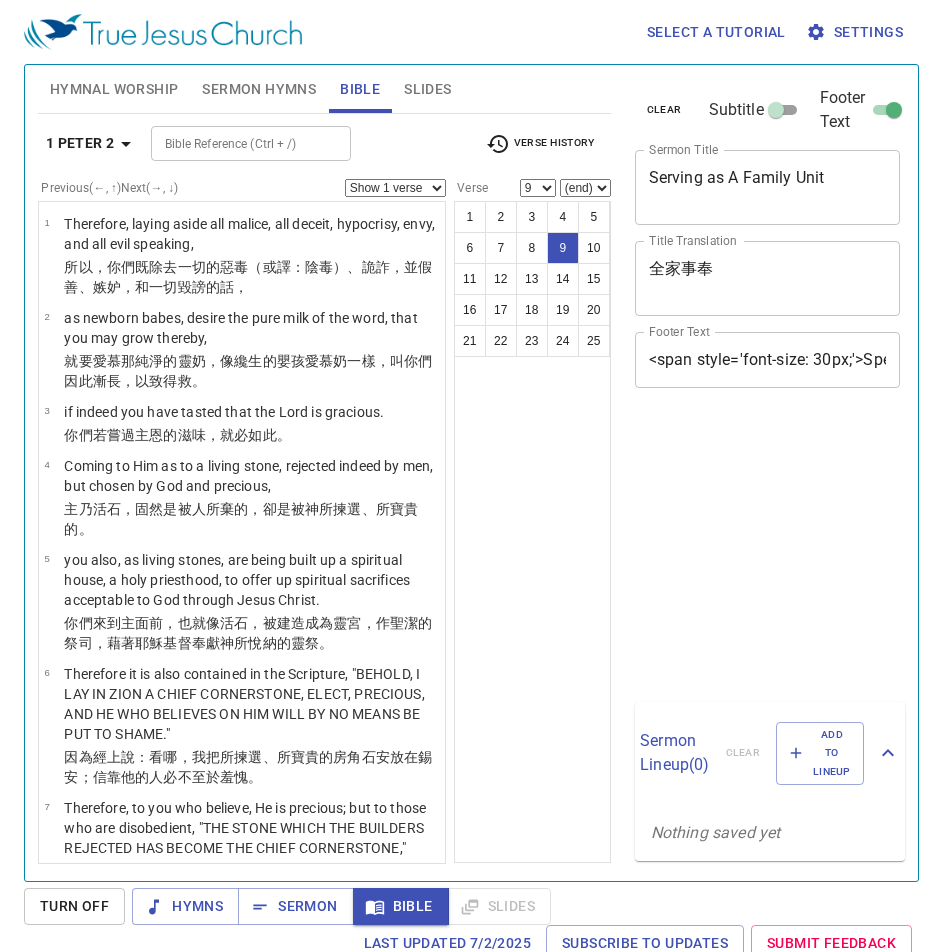 select on "9" 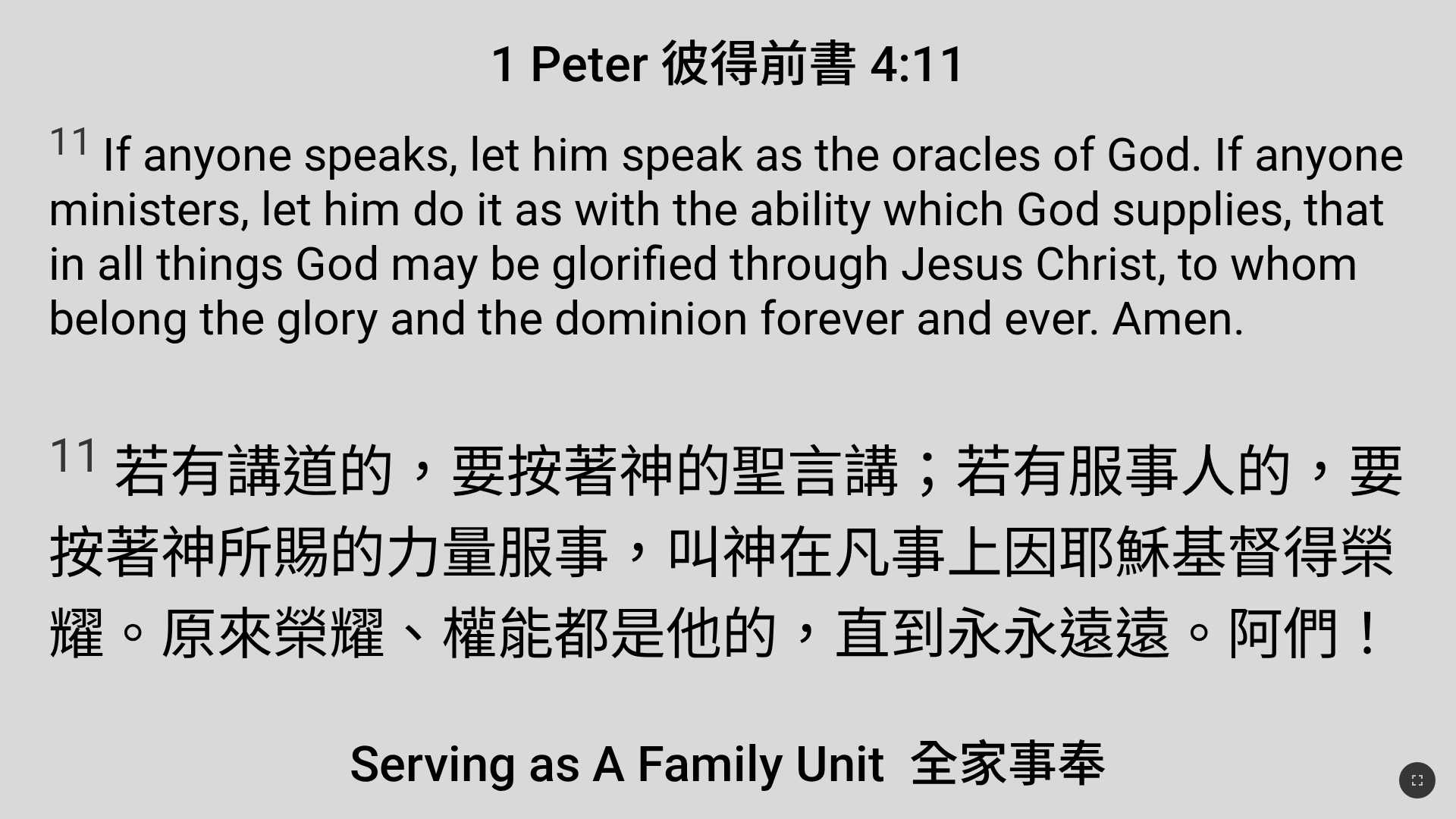 scroll, scrollTop: 0, scrollLeft: 0, axis: both 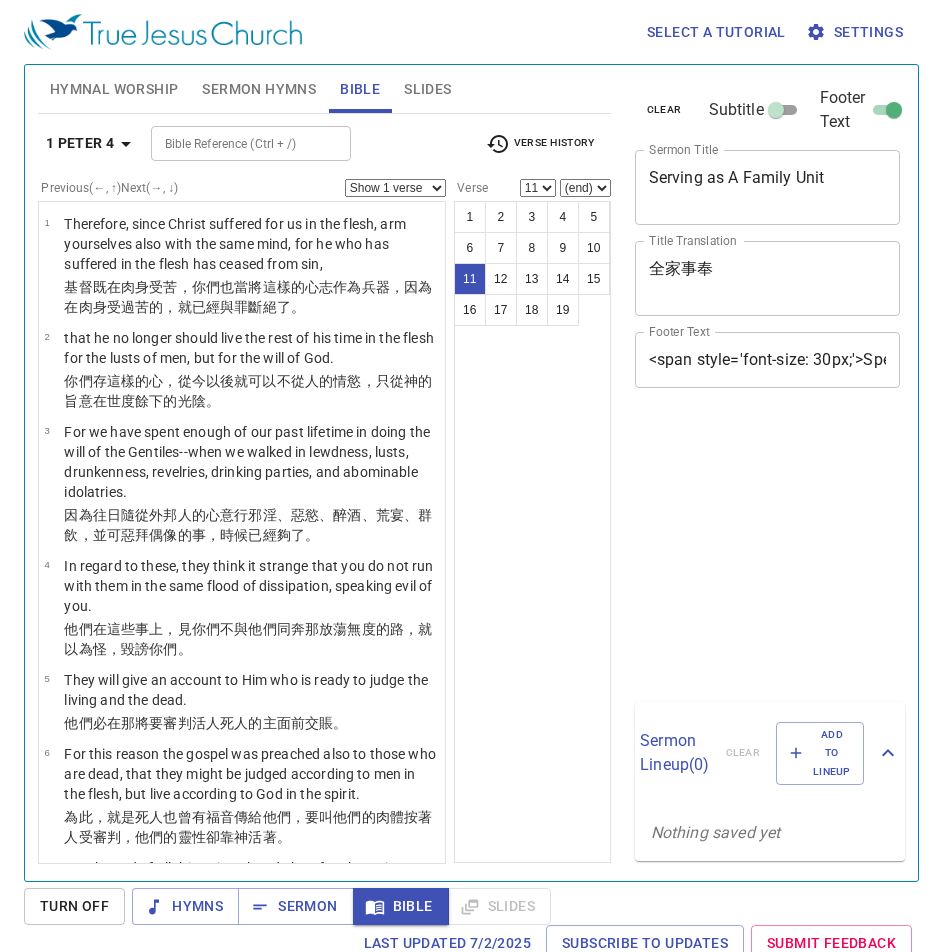 select on "11" 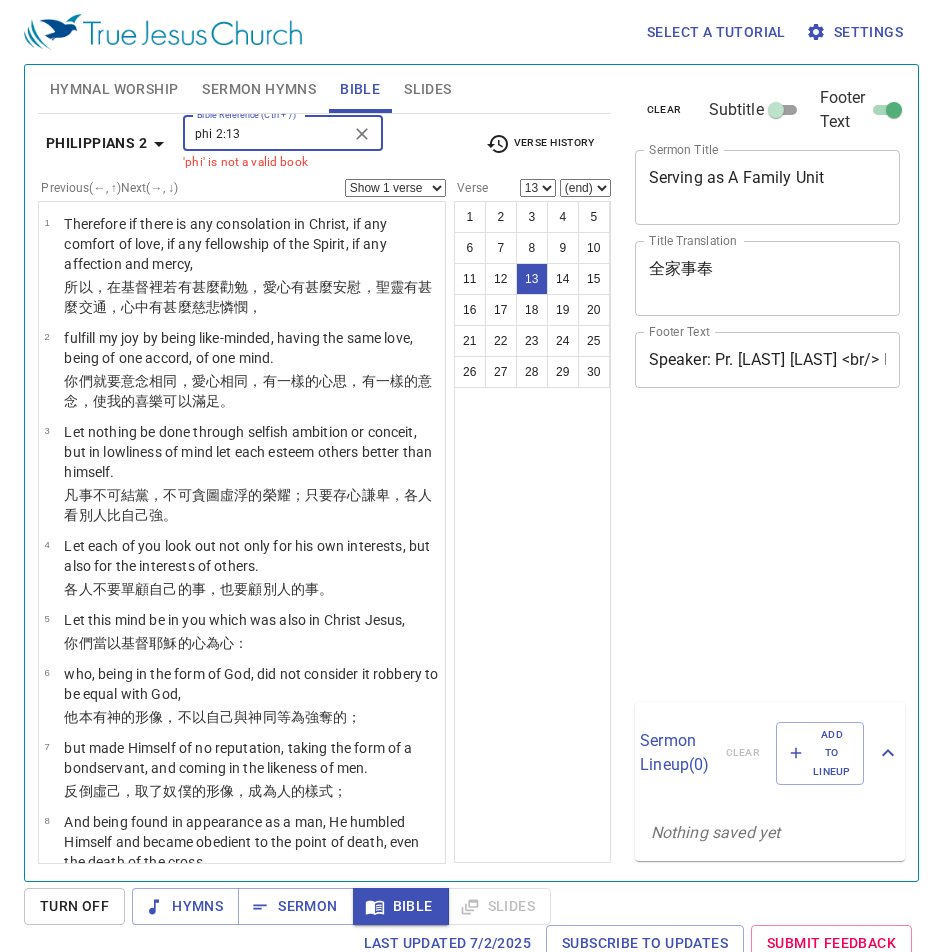 select on "13" 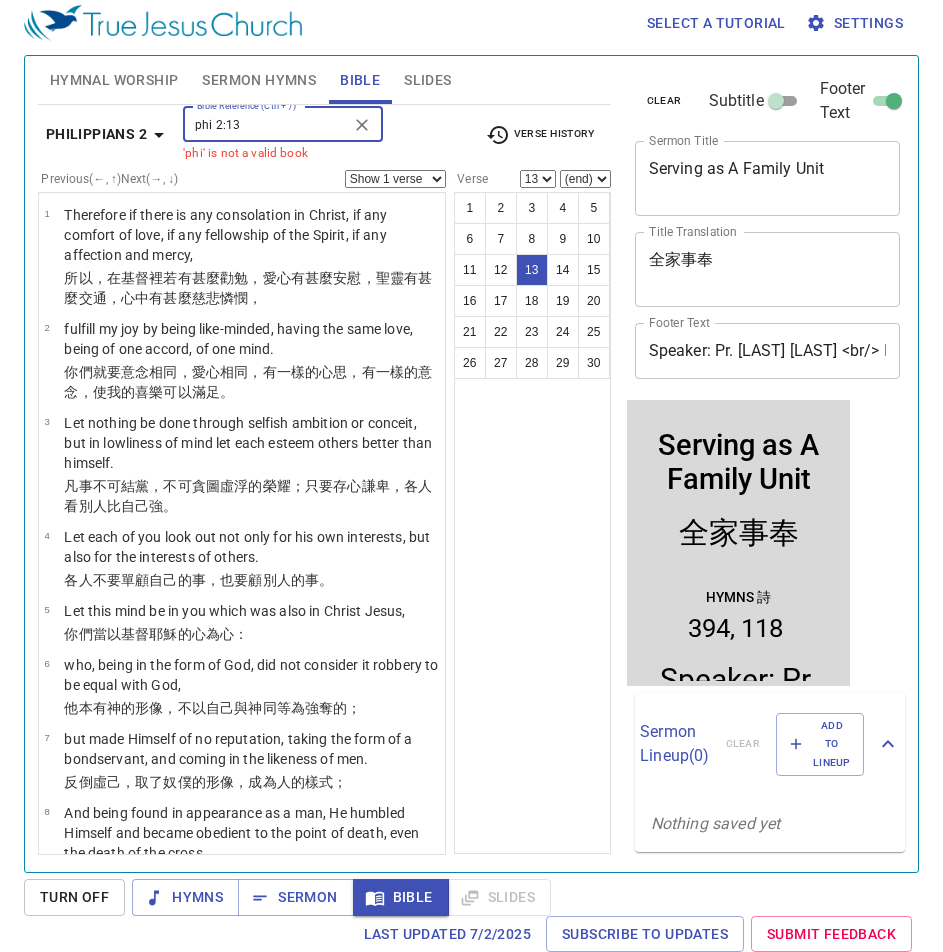 scroll, scrollTop: 9, scrollLeft: 0, axis: vertical 